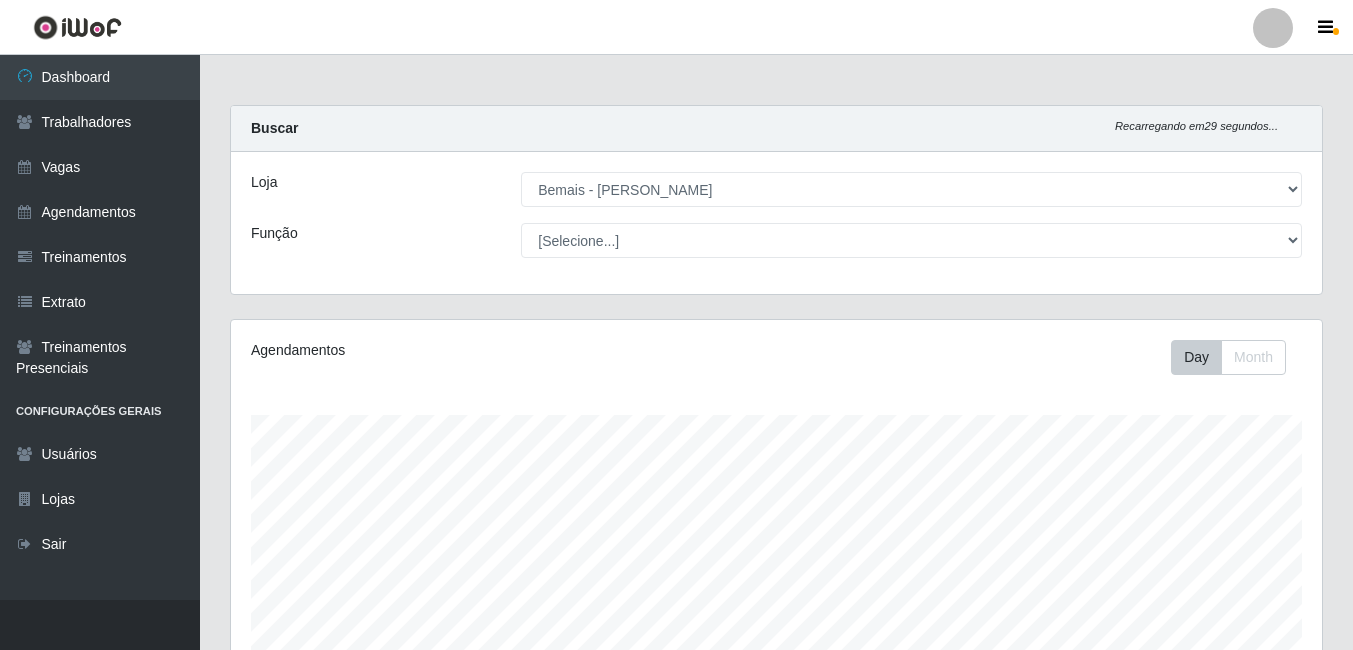 select on "230" 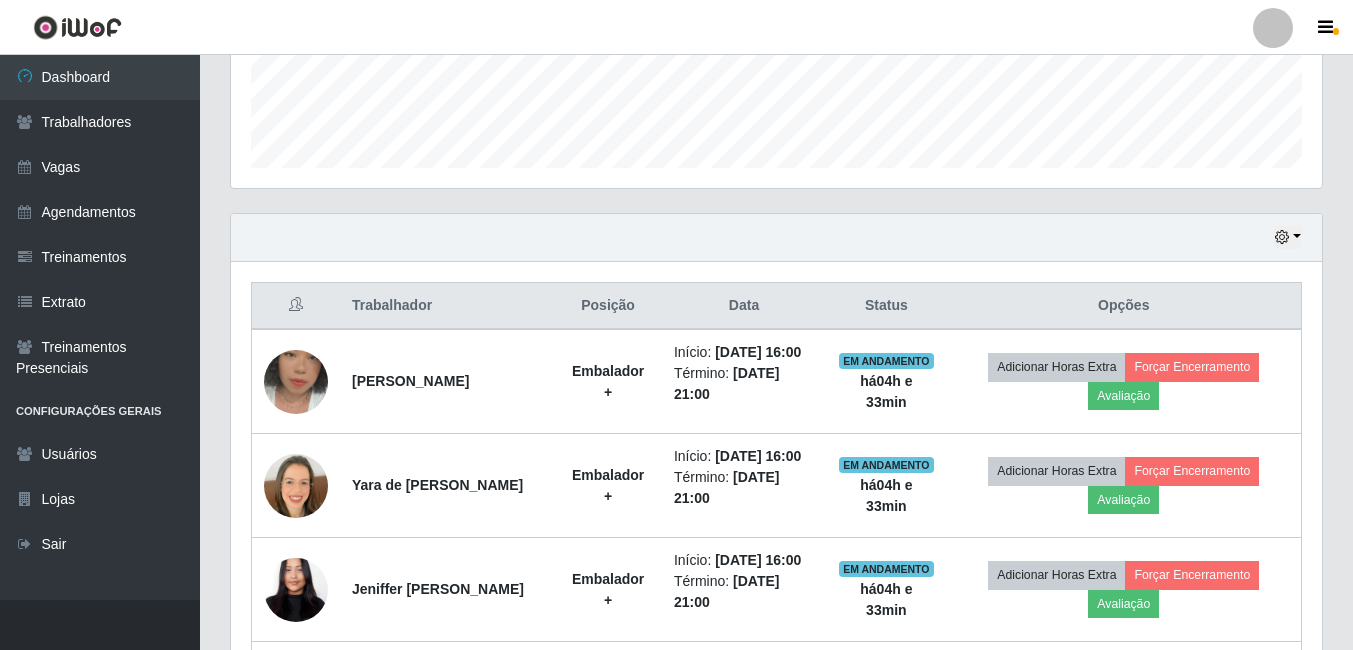 scroll, scrollTop: 999585, scrollLeft: 998909, axis: both 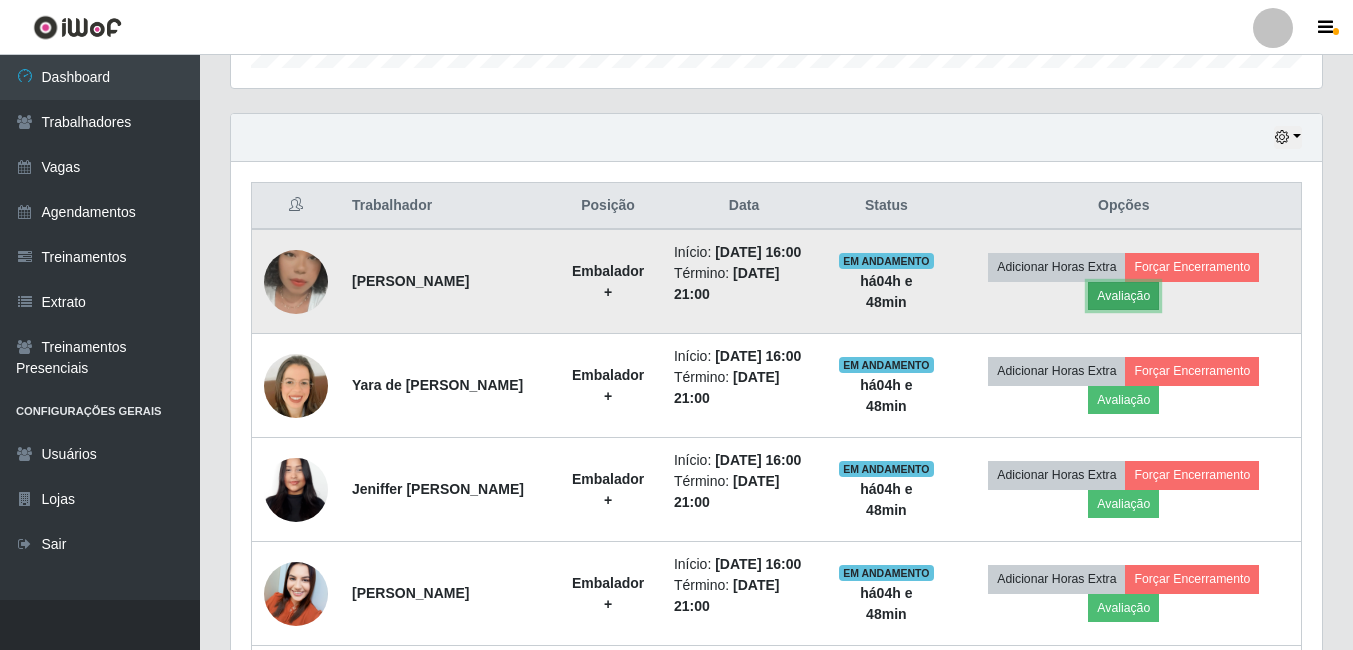 click on "Avaliação" at bounding box center (1123, 296) 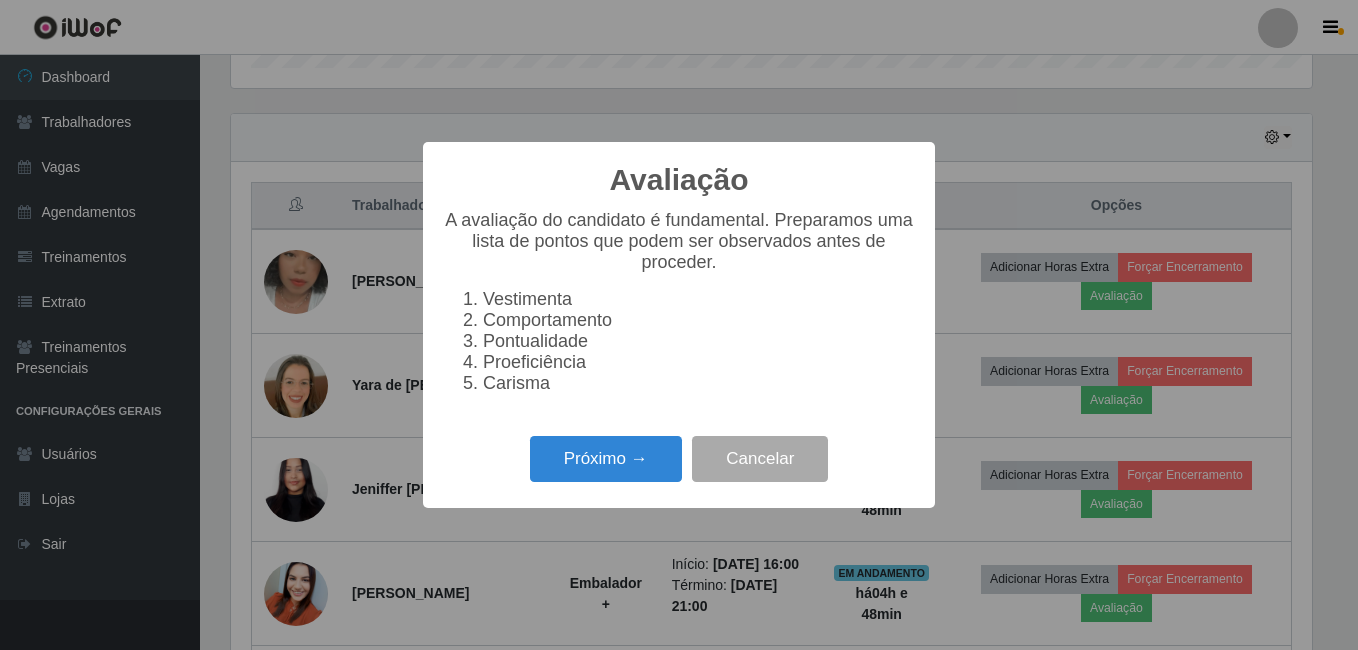scroll, scrollTop: 999585, scrollLeft: 998919, axis: both 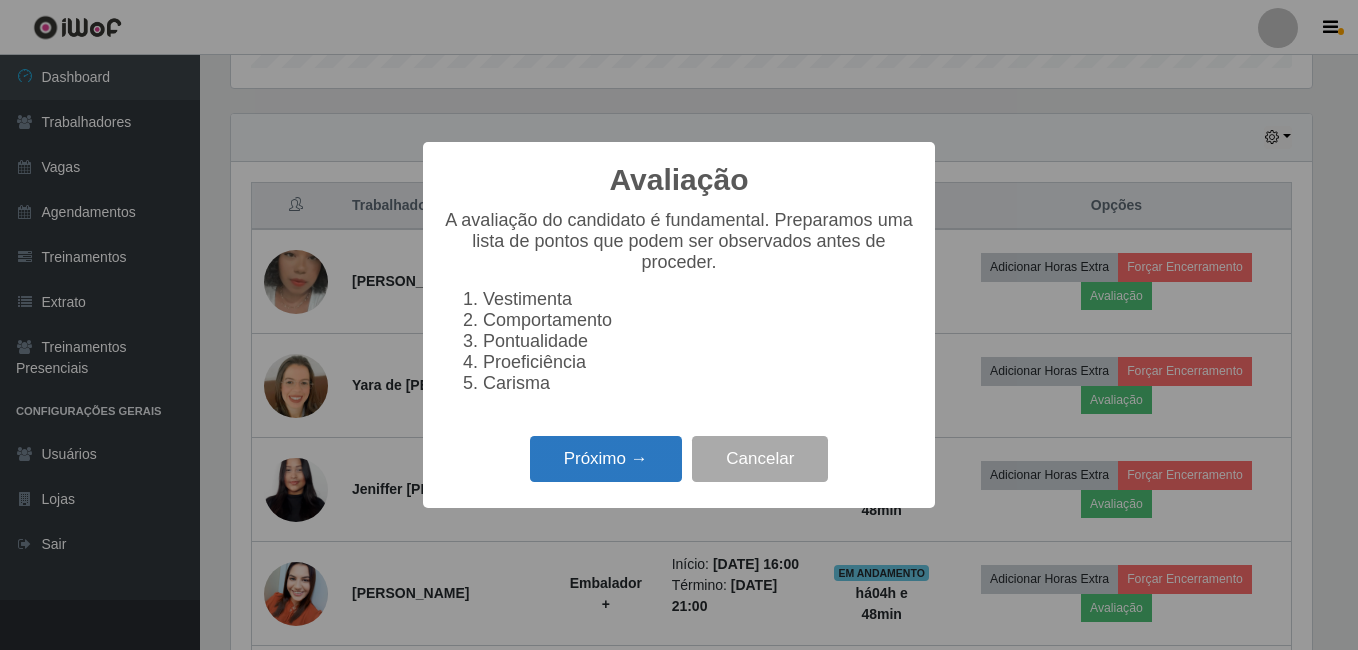 click on "Próximo →" at bounding box center [606, 459] 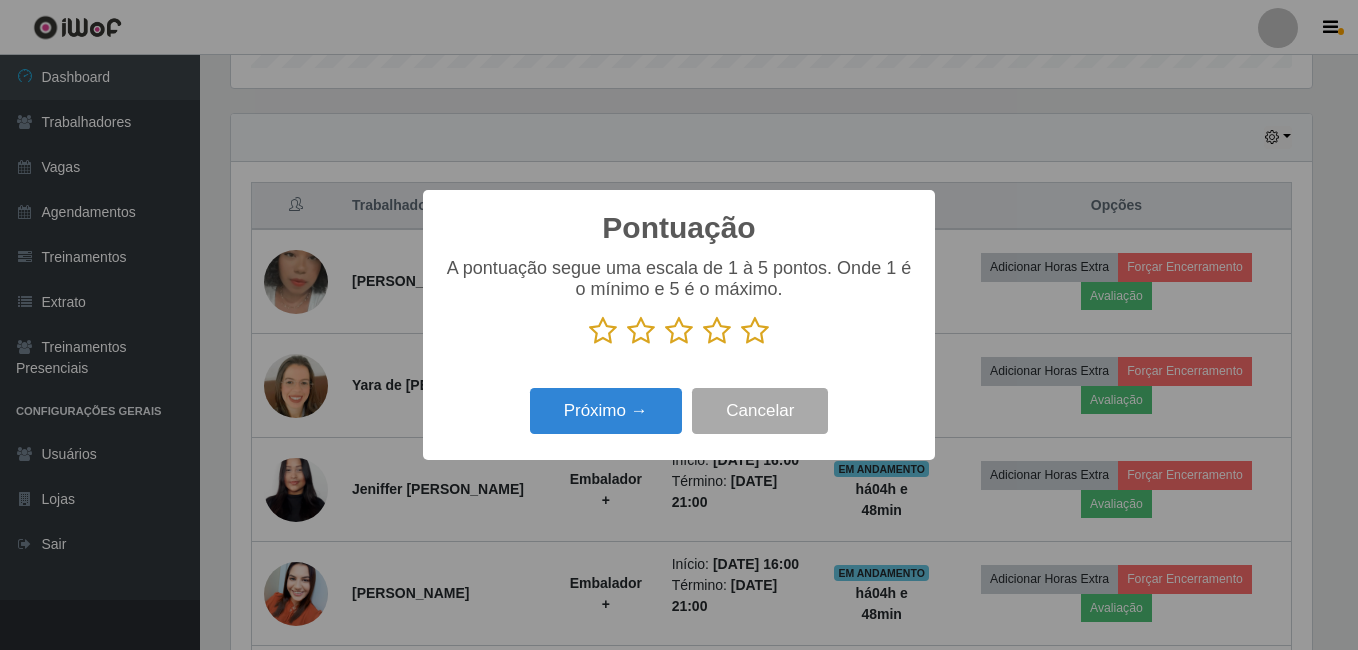 drag, startPoint x: 754, startPoint y: 329, endPoint x: 714, endPoint y: 351, distance: 45.65085 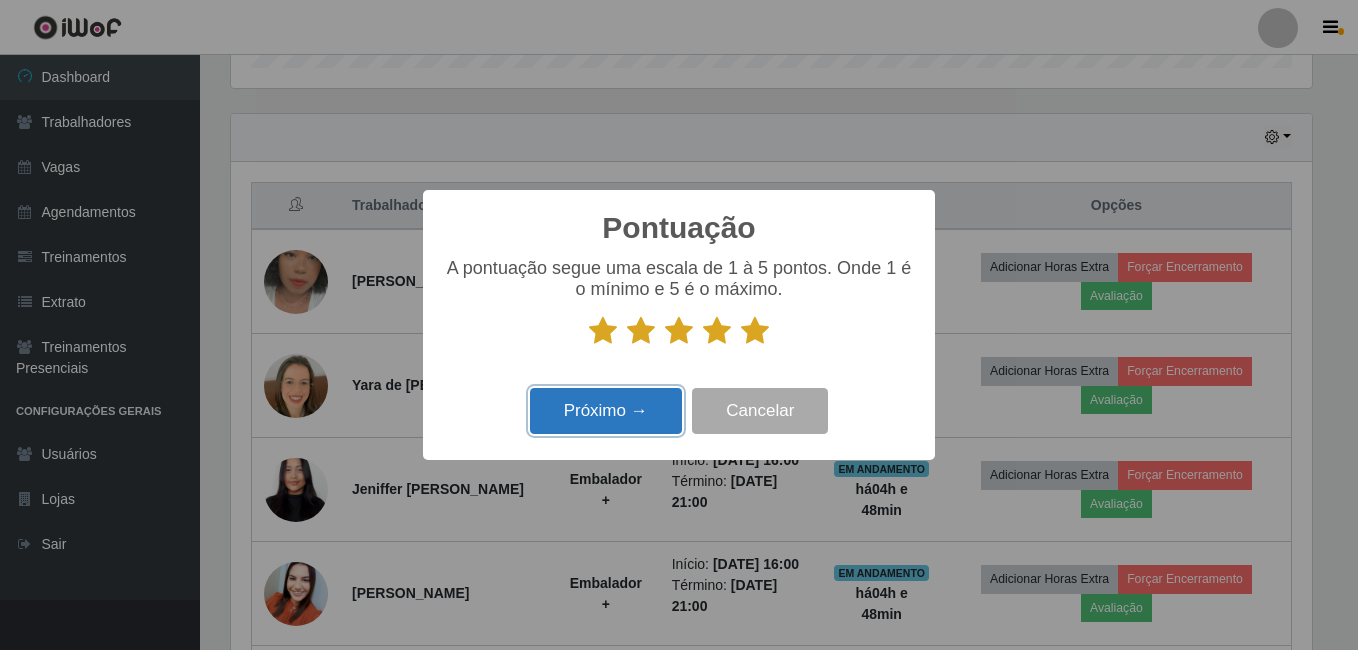click on "Próximo →" at bounding box center (606, 411) 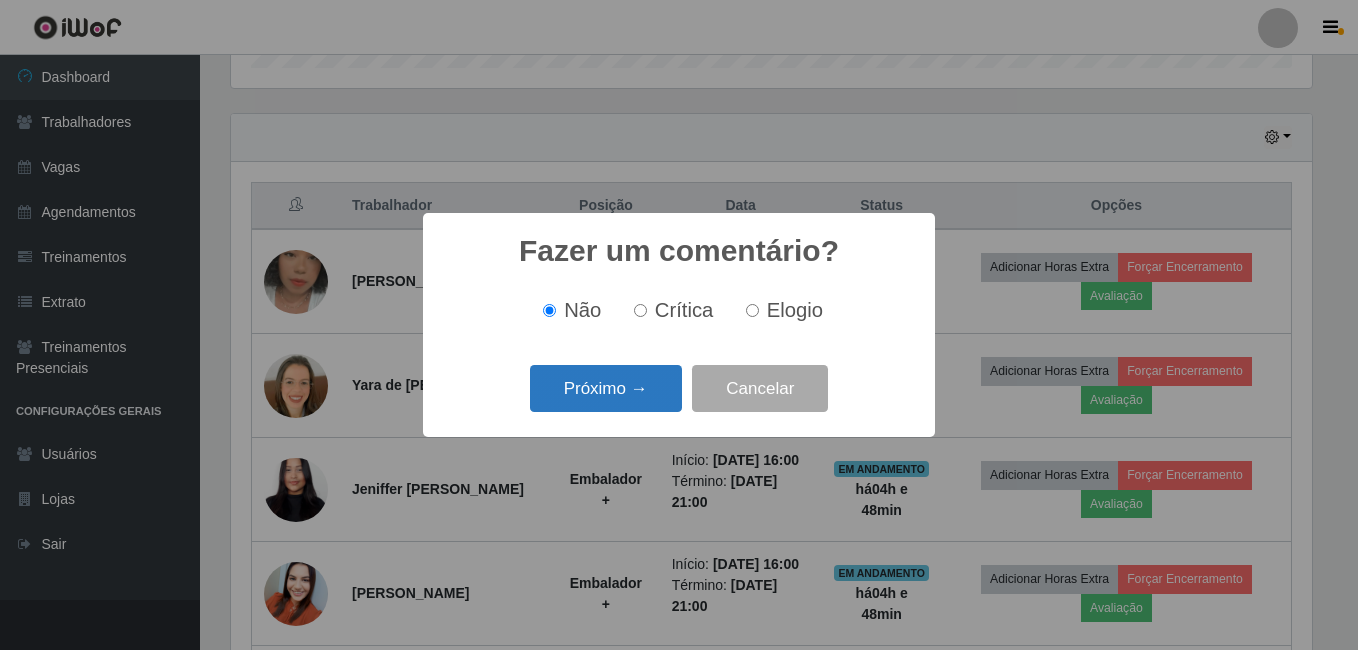 click on "Próximo →" at bounding box center [606, 388] 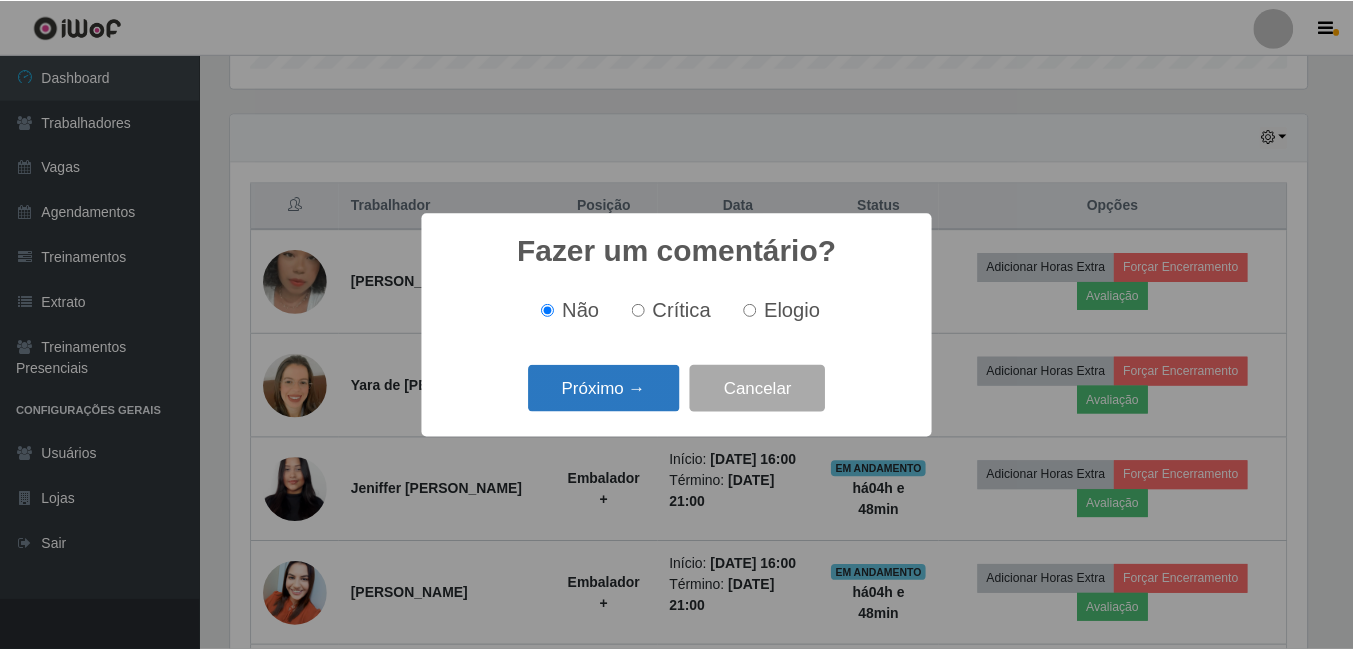 scroll, scrollTop: 999585, scrollLeft: 998919, axis: both 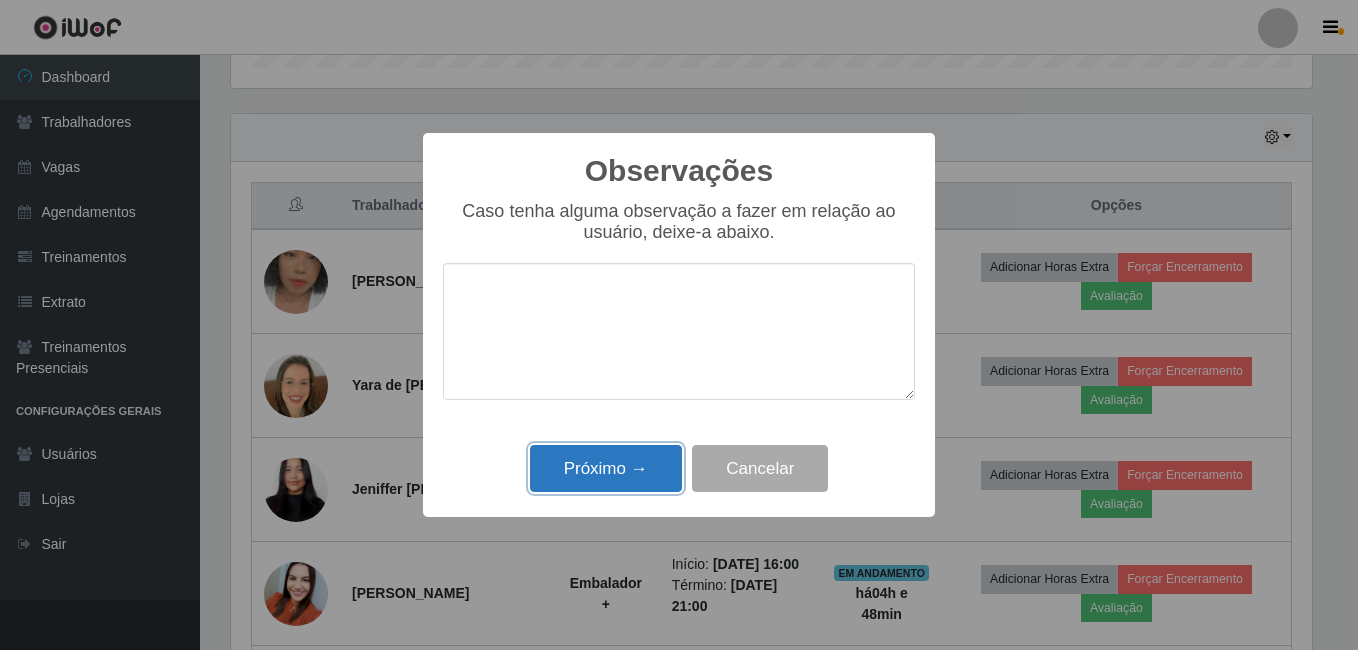click on "Próximo →" at bounding box center (606, 468) 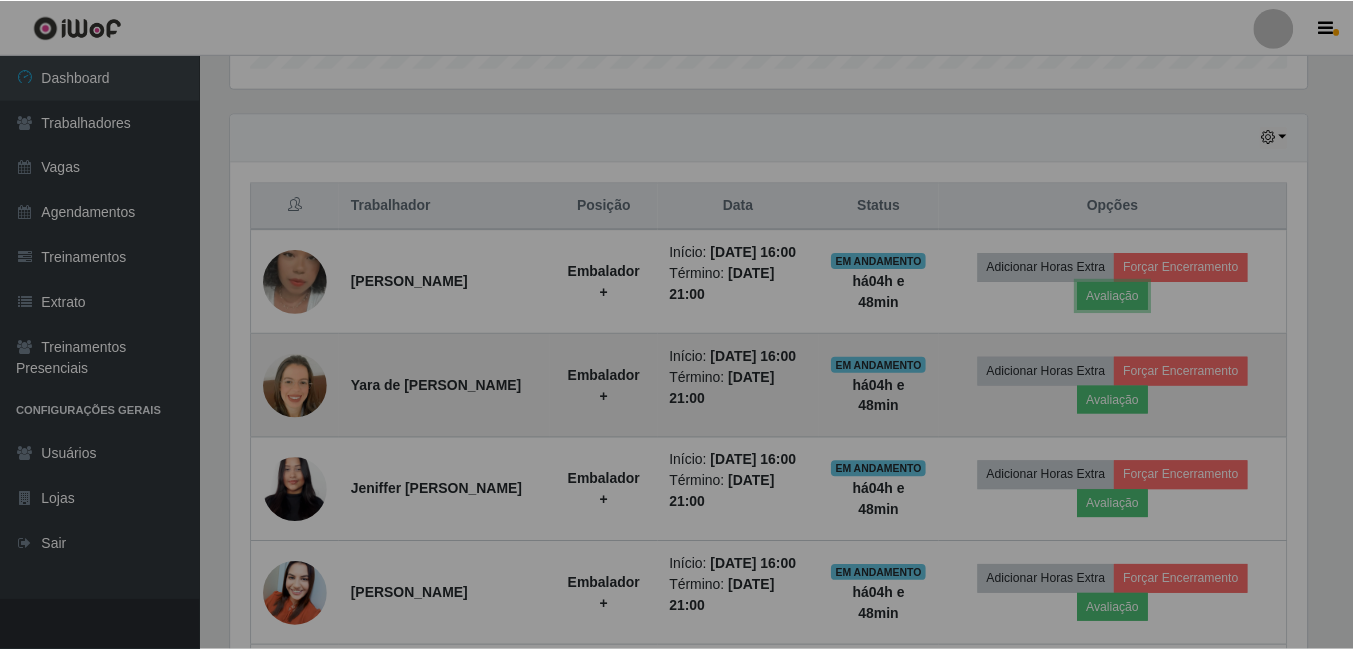 scroll, scrollTop: 999585, scrollLeft: 998909, axis: both 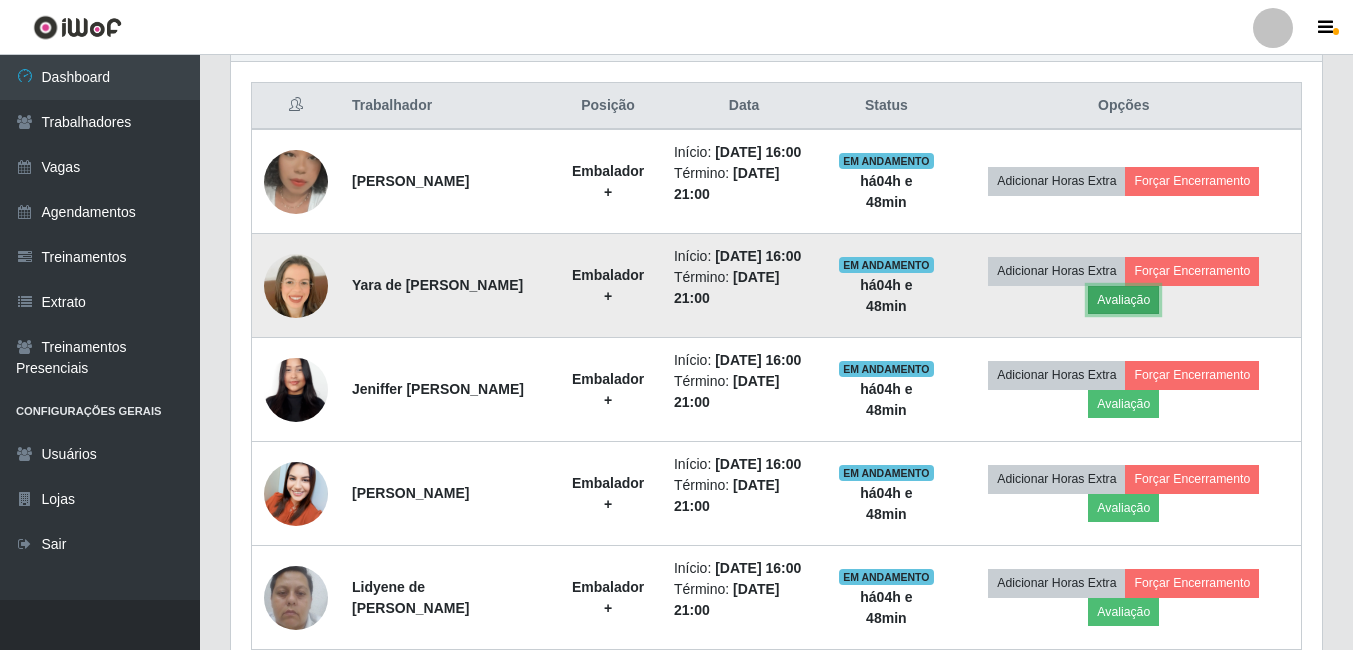 click on "Avaliação" at bounding box center (1123, 300) 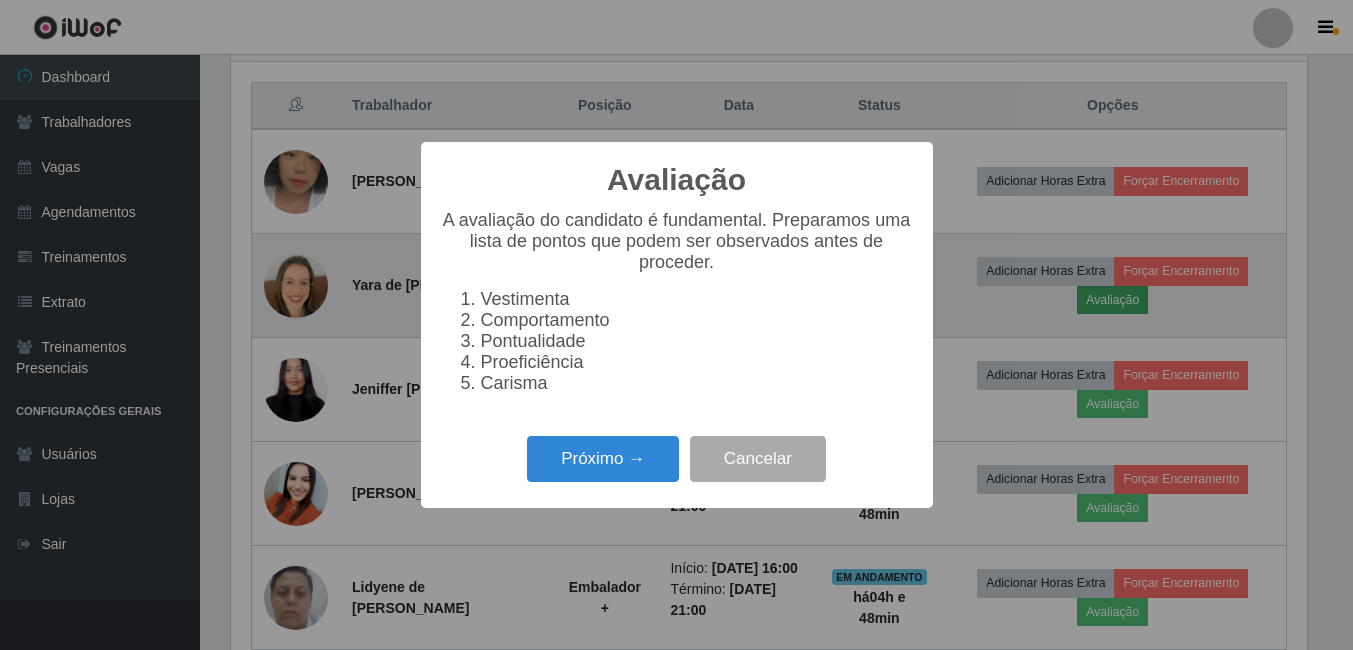 scroll, scrollTop: 999585, scrollLeft: 998919, axis: both 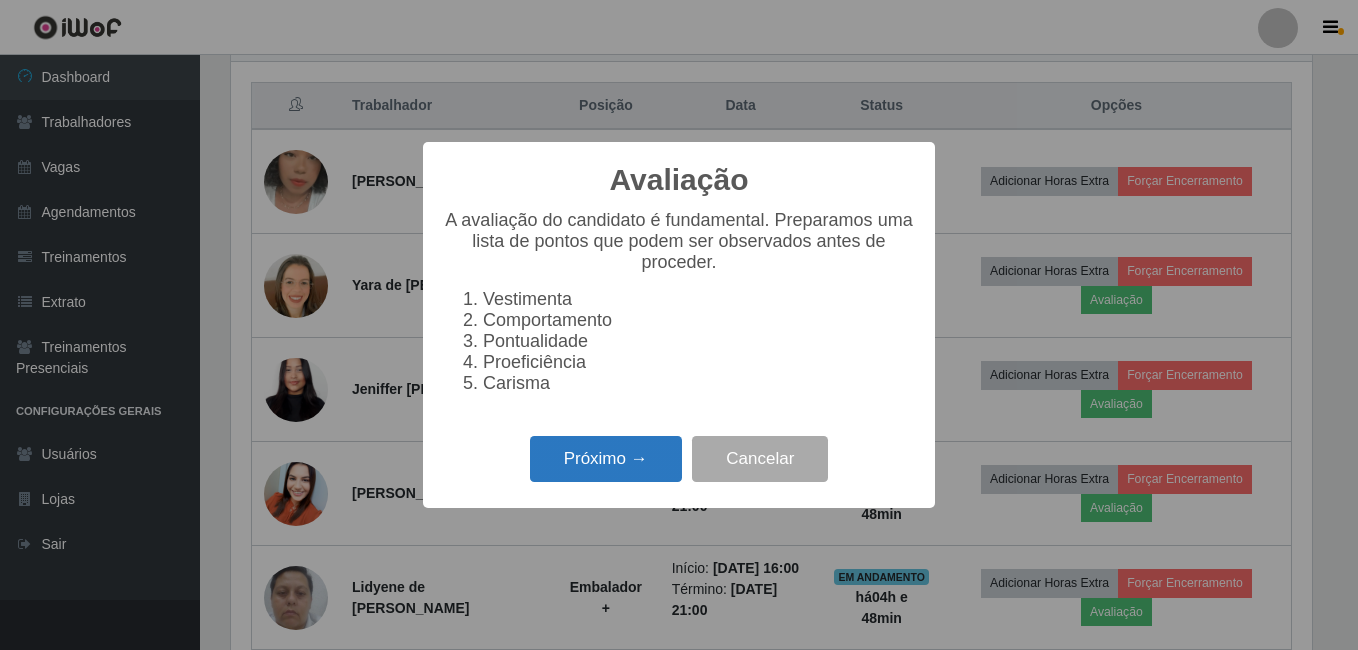 click on "Próximo →" at bounding box center [606, 459] 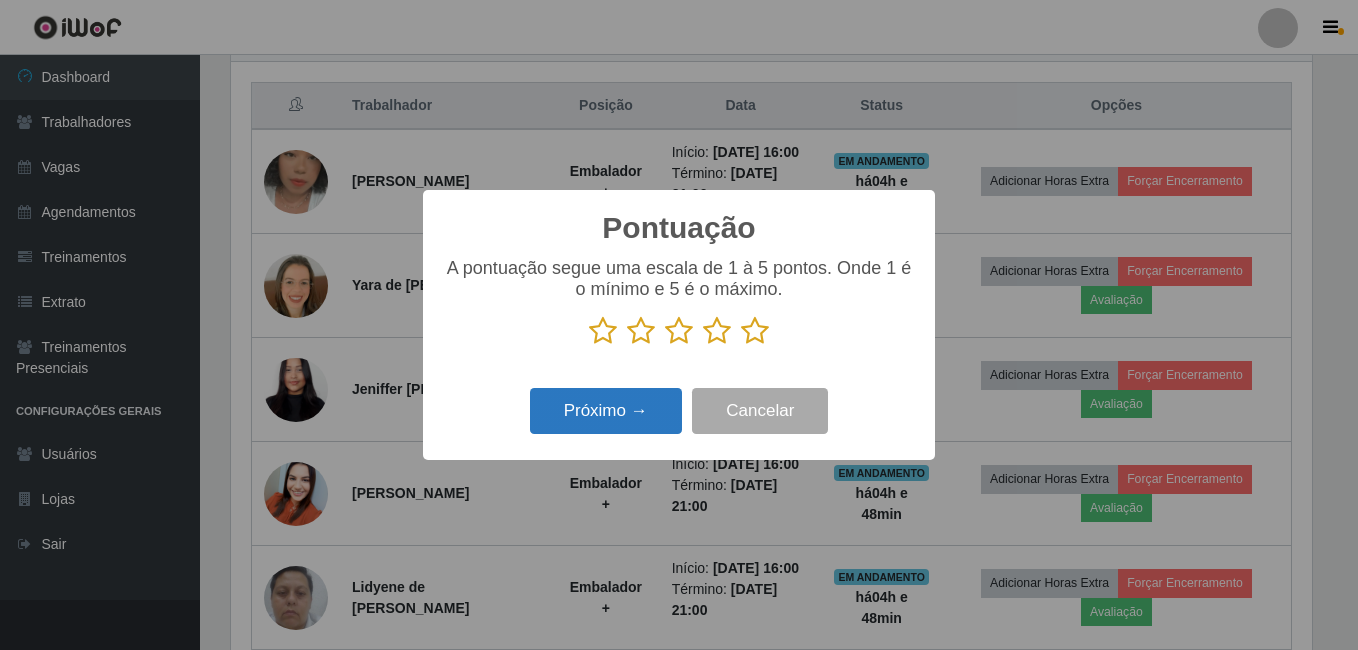 scroll, scrollTop: 999585, scrollLeft: 998919, axis: both 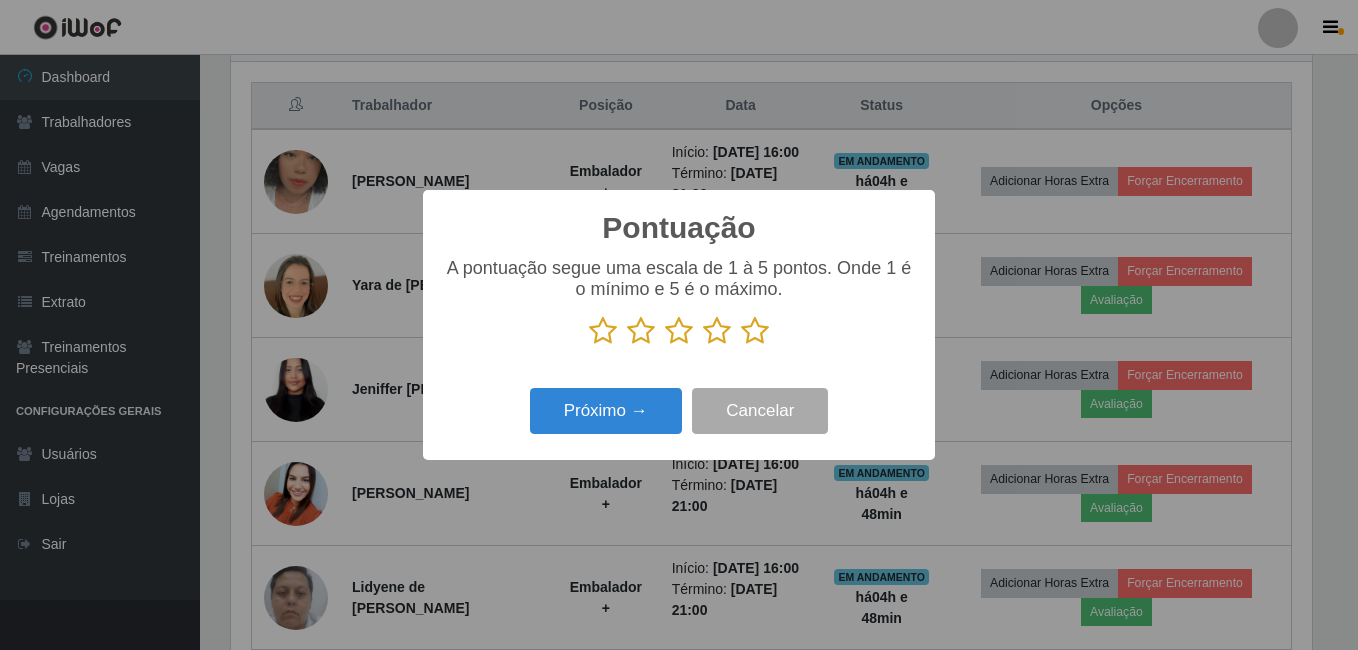 click at bounding box center (755, 331) 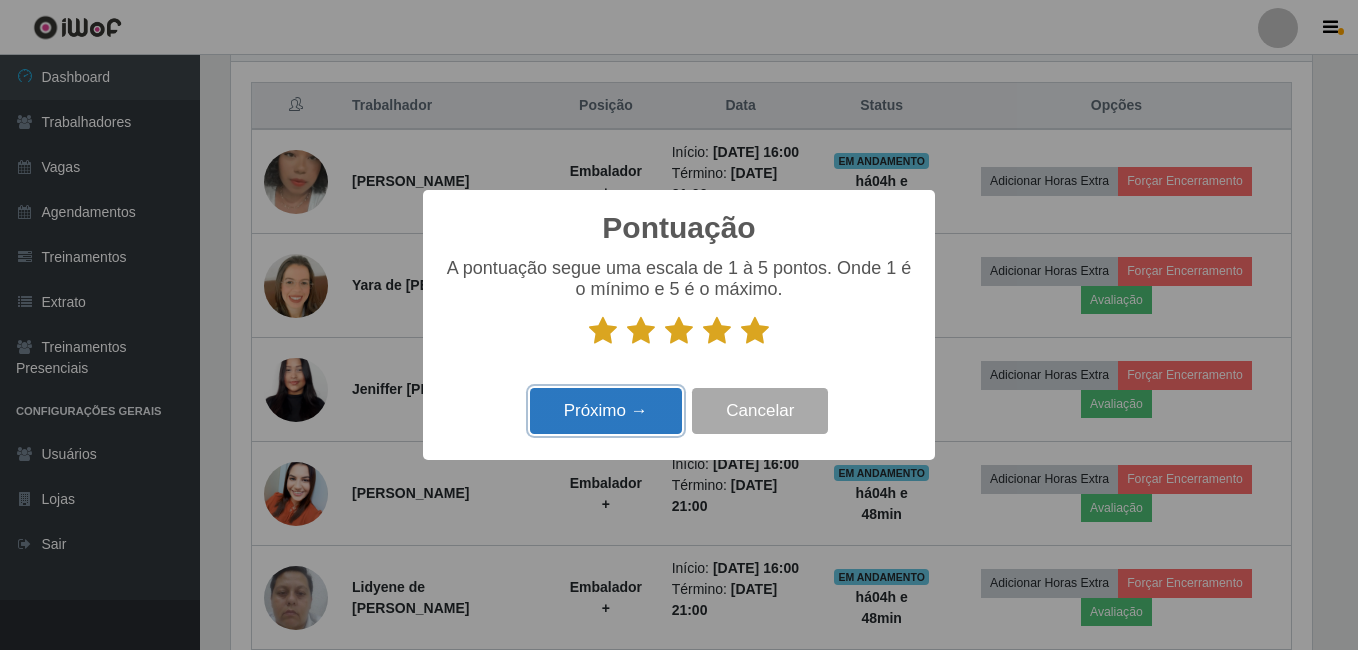 click on "Próximo →" at bounding box center (606, 411) 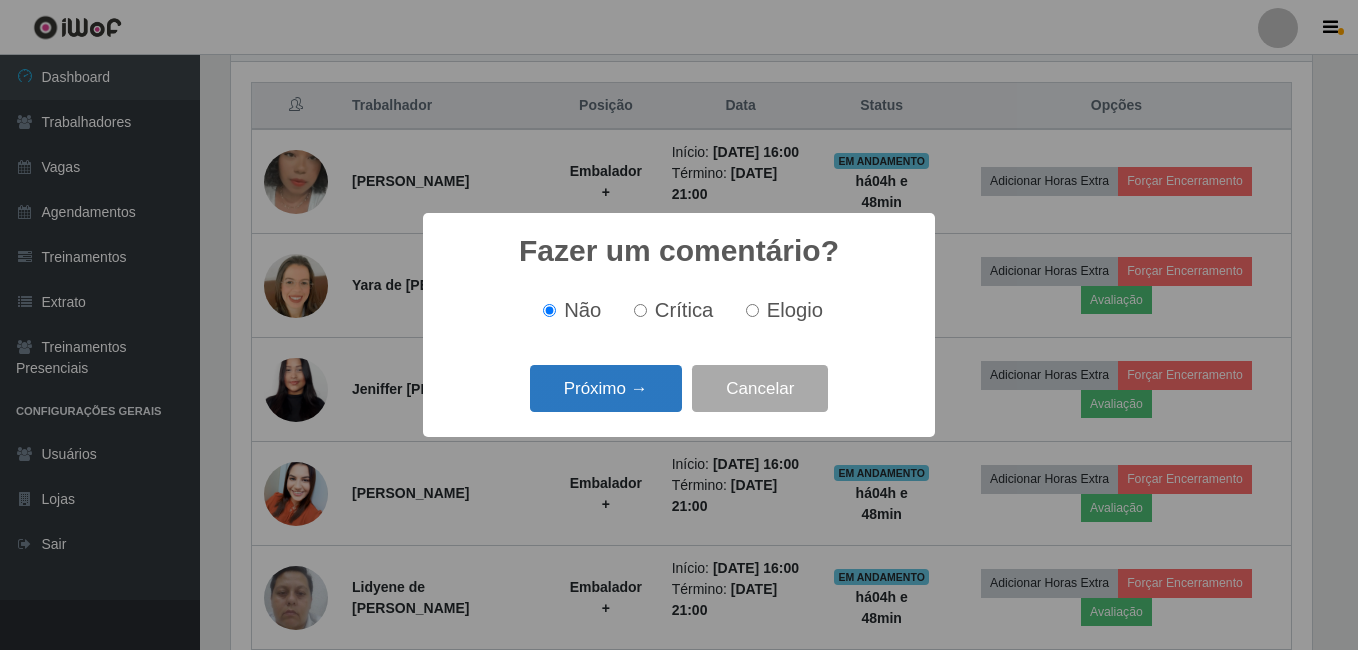 click on "Próximo →" at bounding box center [606, 388] 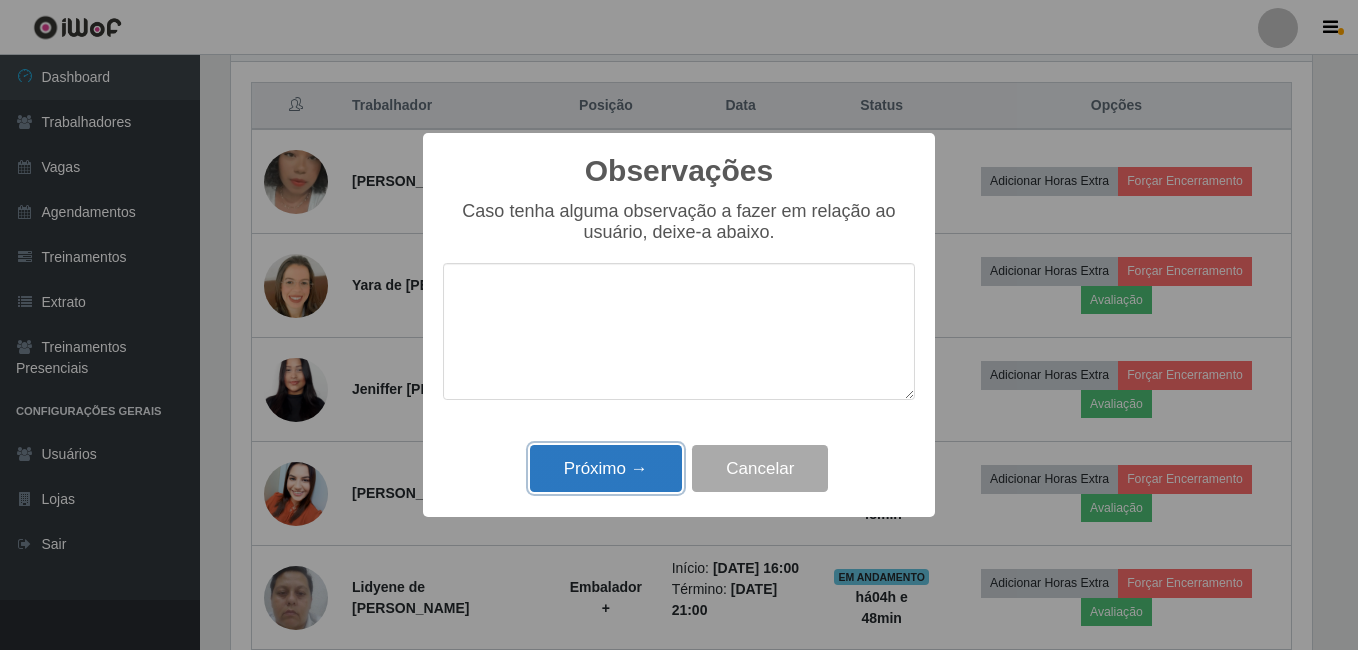 click on "Próximo →" at bounding box center (606, 468) 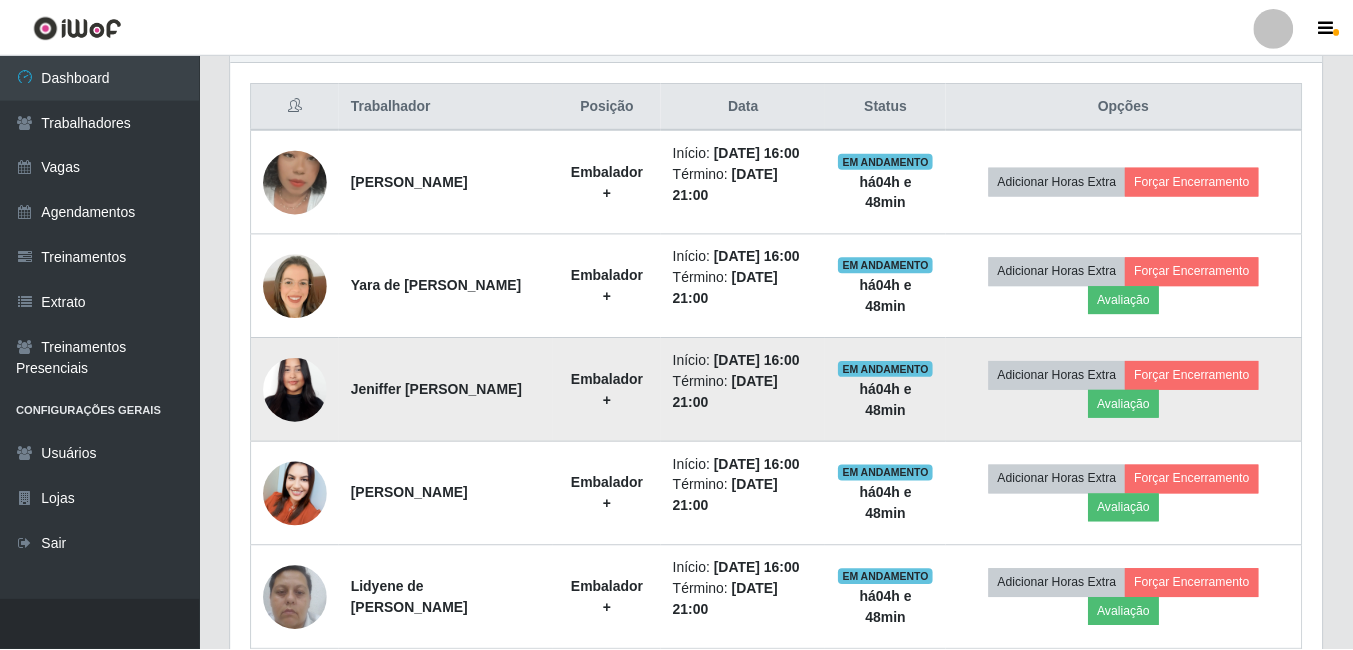 scroll, scrollTop: 999585, scrollLeft: 998909, axis: both 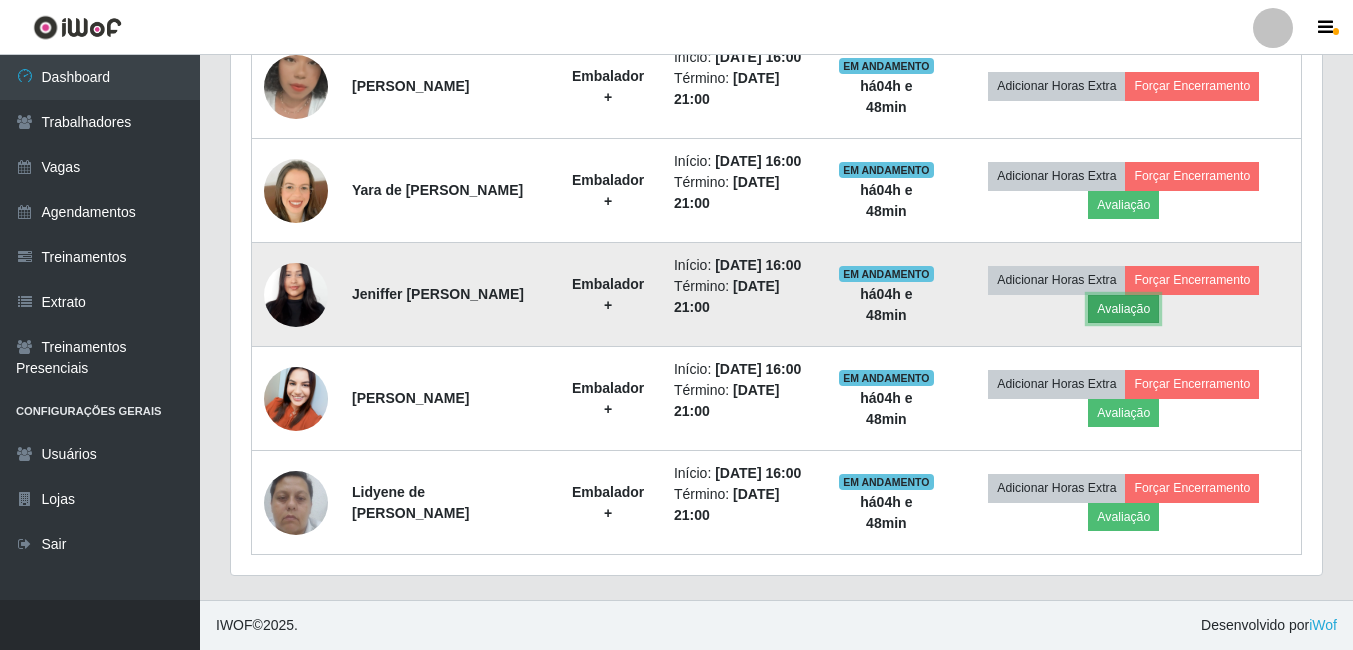 click on "Avaliação" at bounding box center [1123, 309] 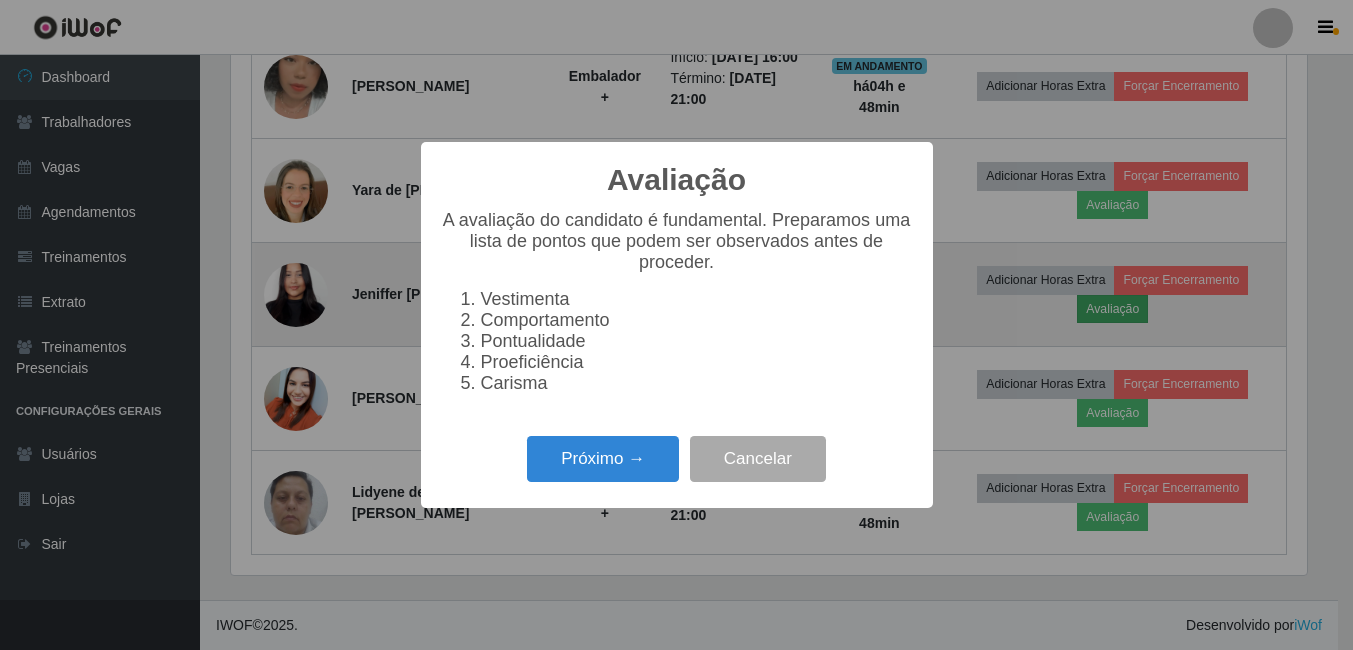 scroll, scrollTop: 999585, scrollLeft: 998919, axis: both 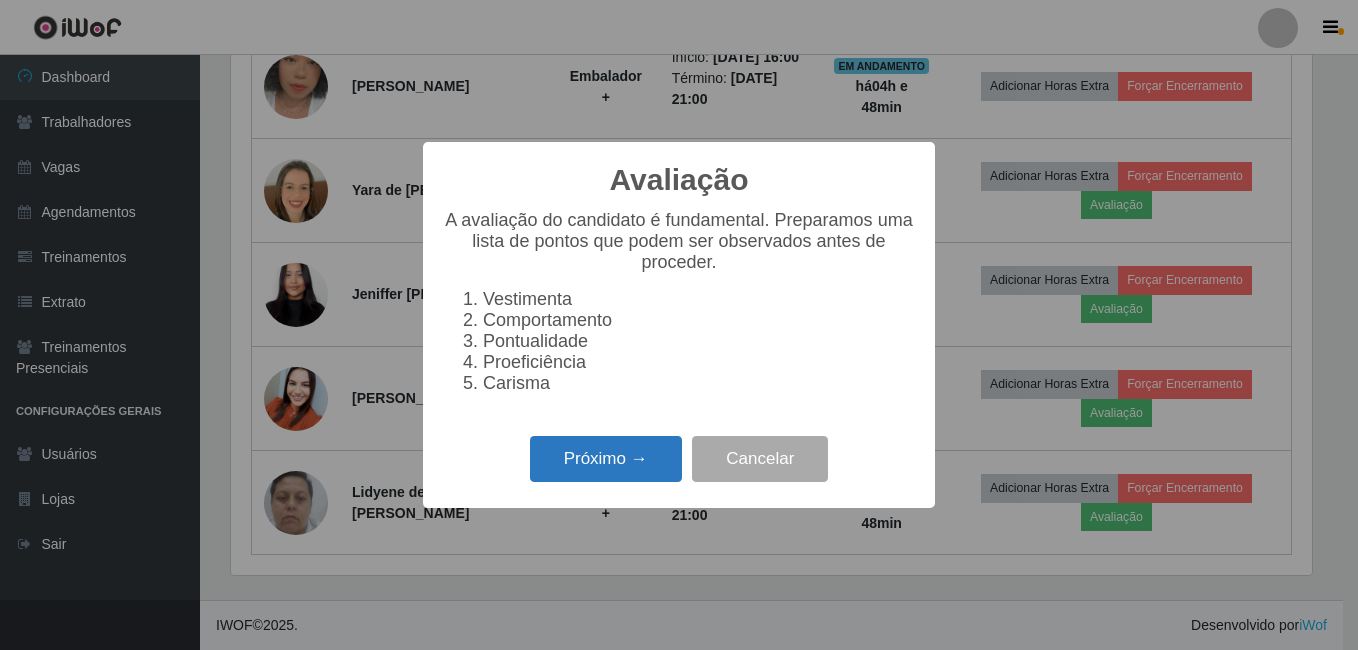 click on "Próximo →" at bounding box center (606, 459) 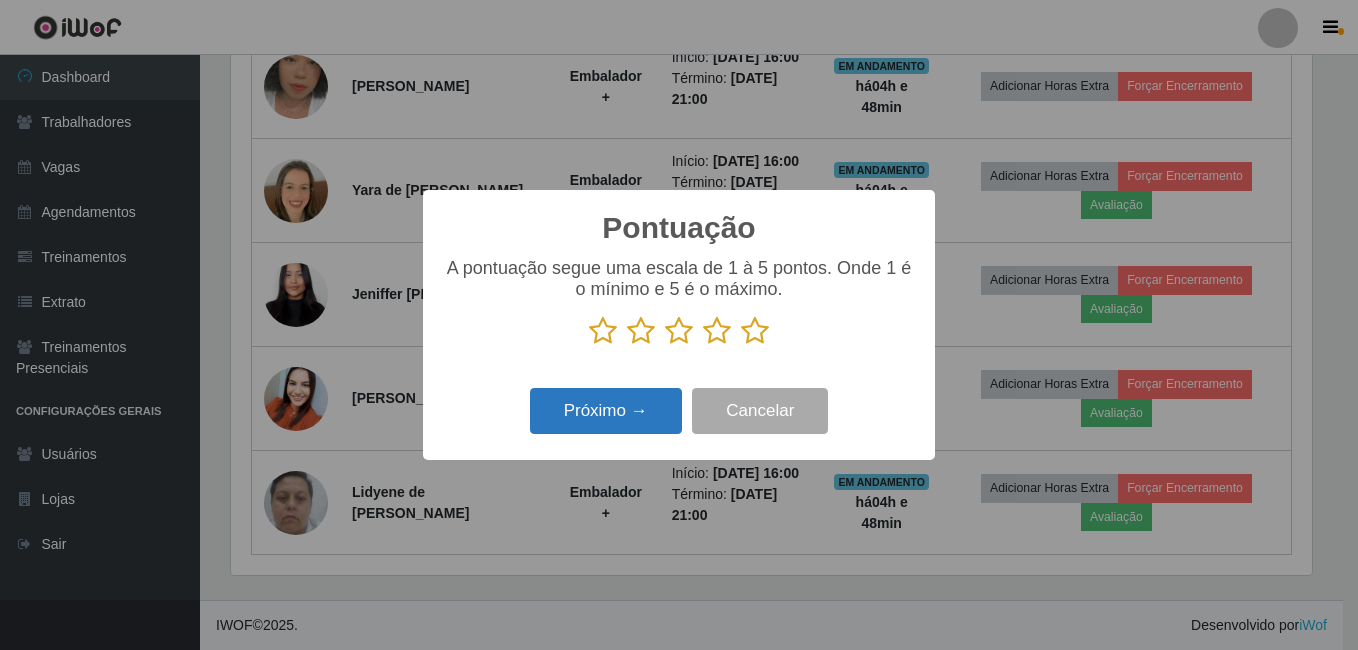 scroll, scrollTop: 999585, scrollLeft: 998919, axis: both 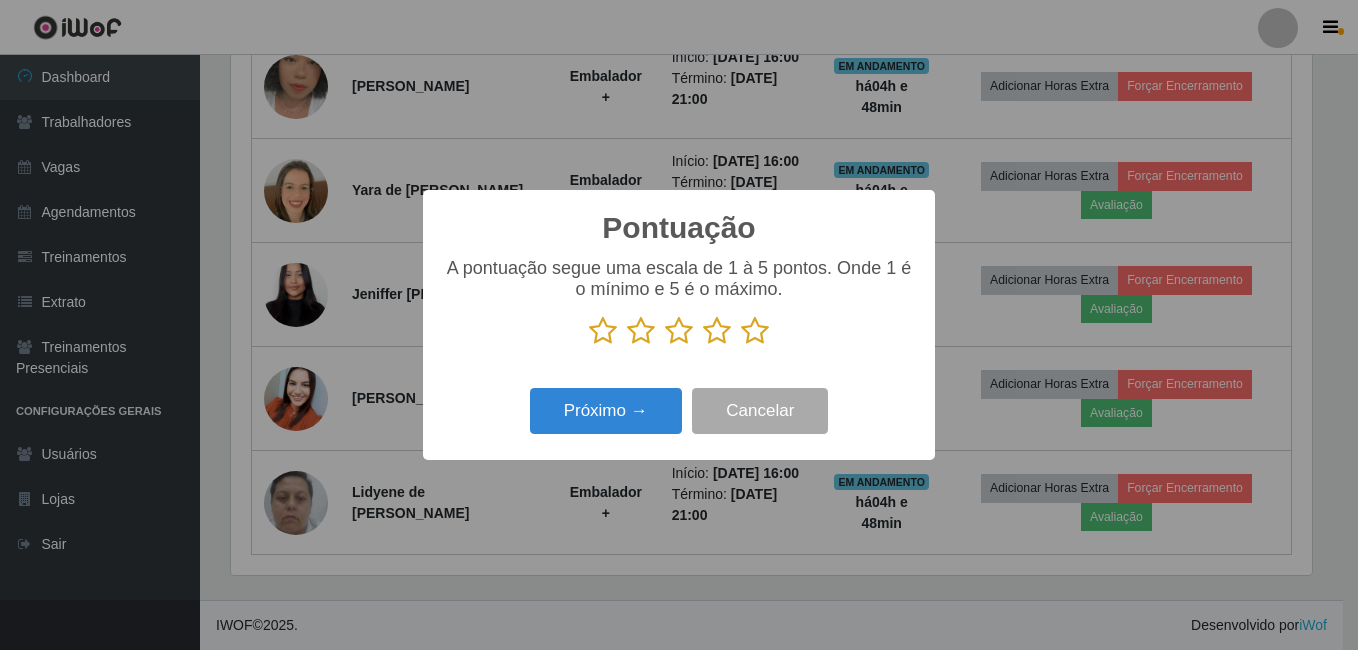 click at bounding box center (755, 331) 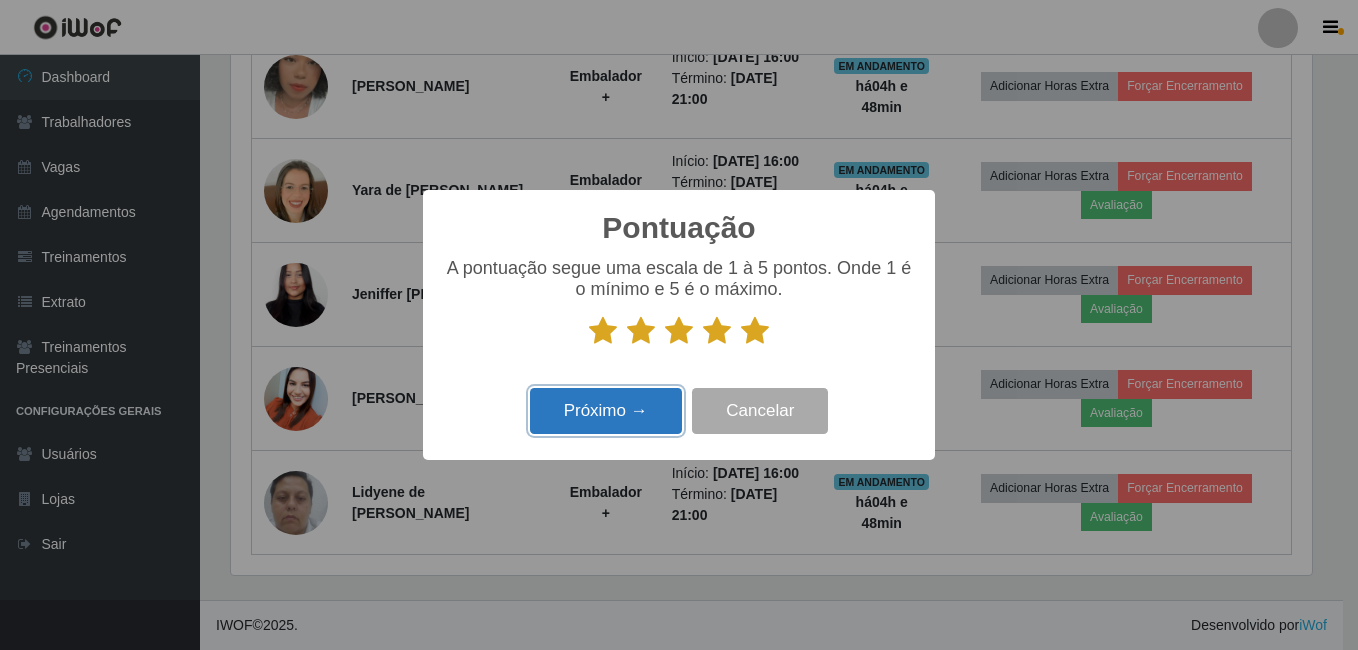 click on "Próximo →" at bounding box center [606, 411] 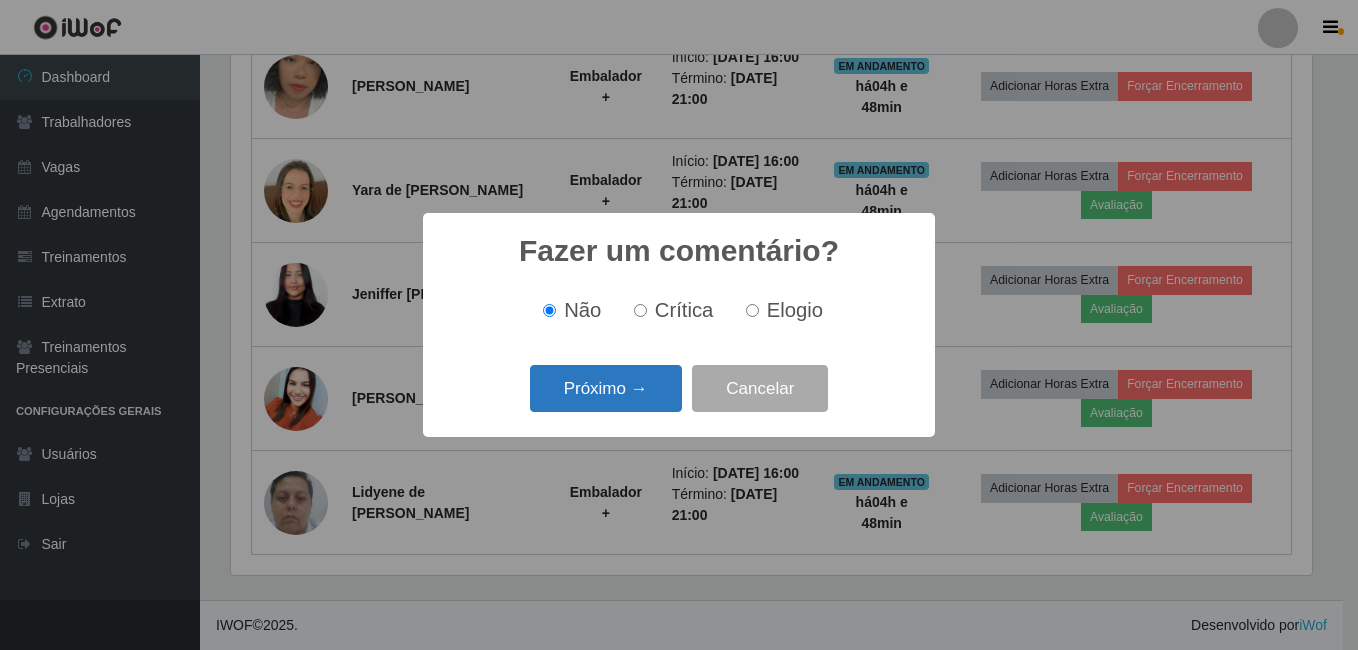 click on "Próximo →" at bounding box center (606, 388) 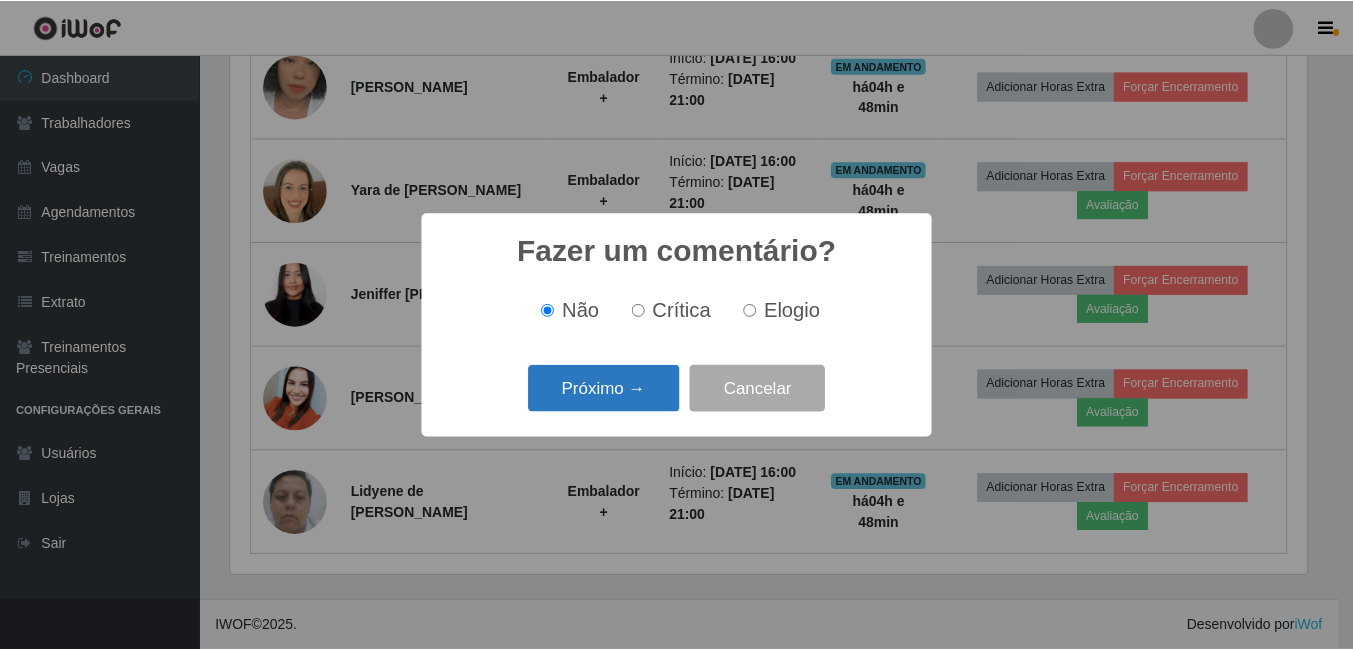 scroll, scrollTop: 999585, scrollLeft: 998919, axis: both 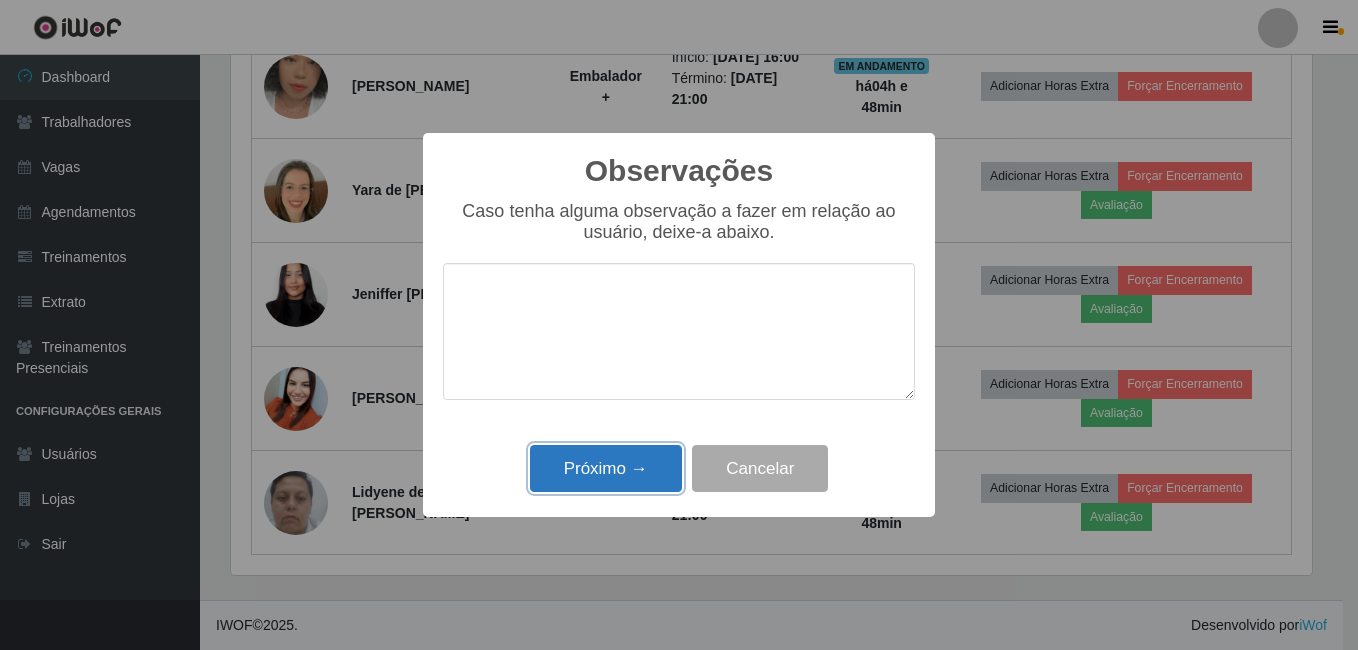 click on "Próximo →" at bounding box center (606, 468) 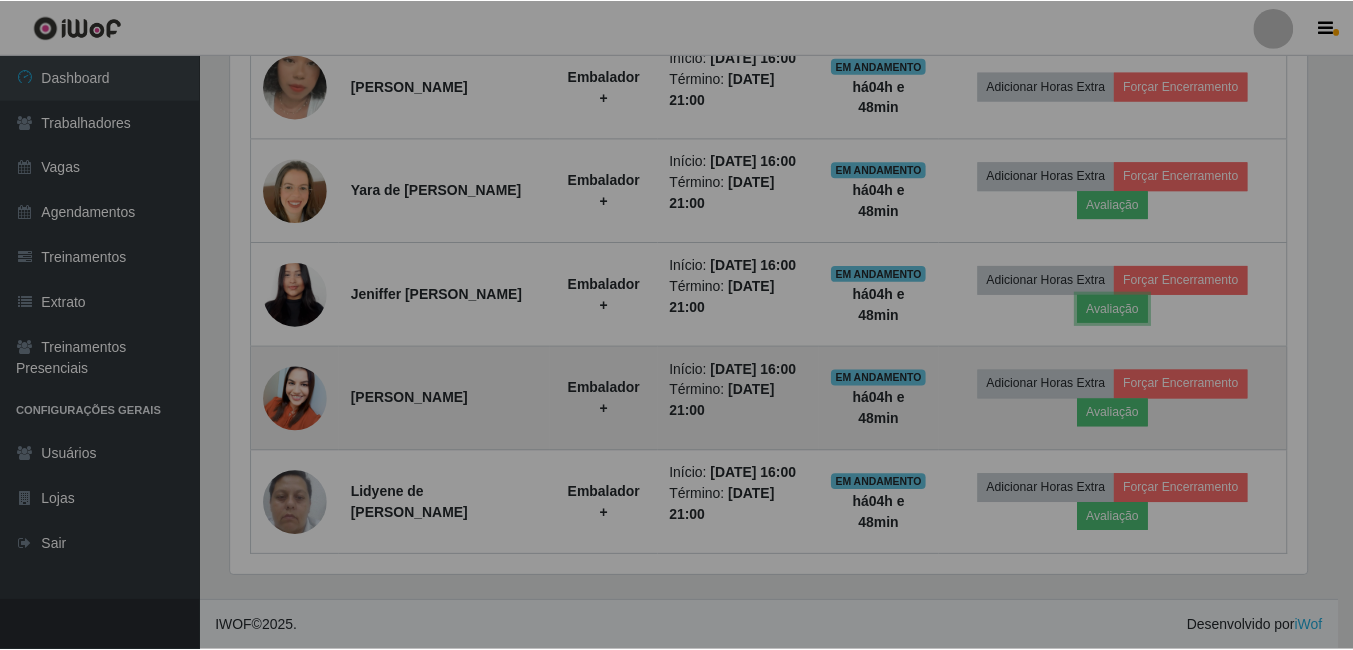 scroll, scrollTop: 999585, scrollLeft: 998909, axis: both 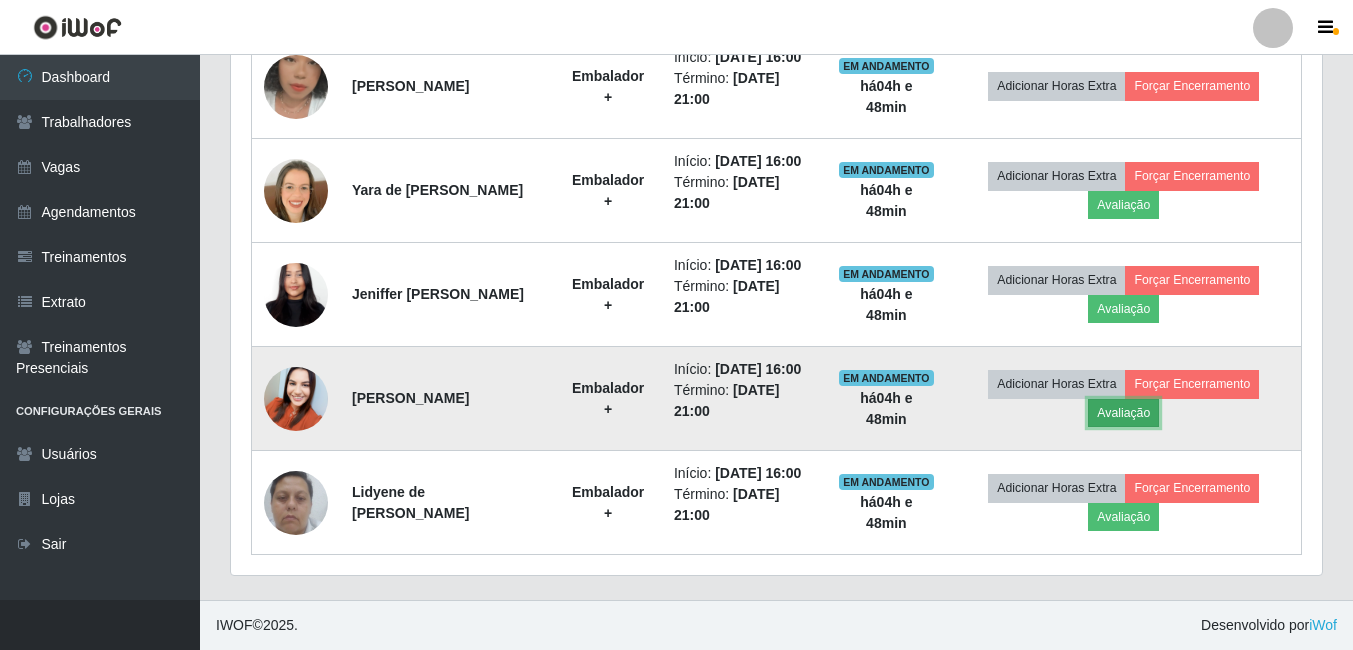 click on "Avaliação" at bounding box center (1123, 413) 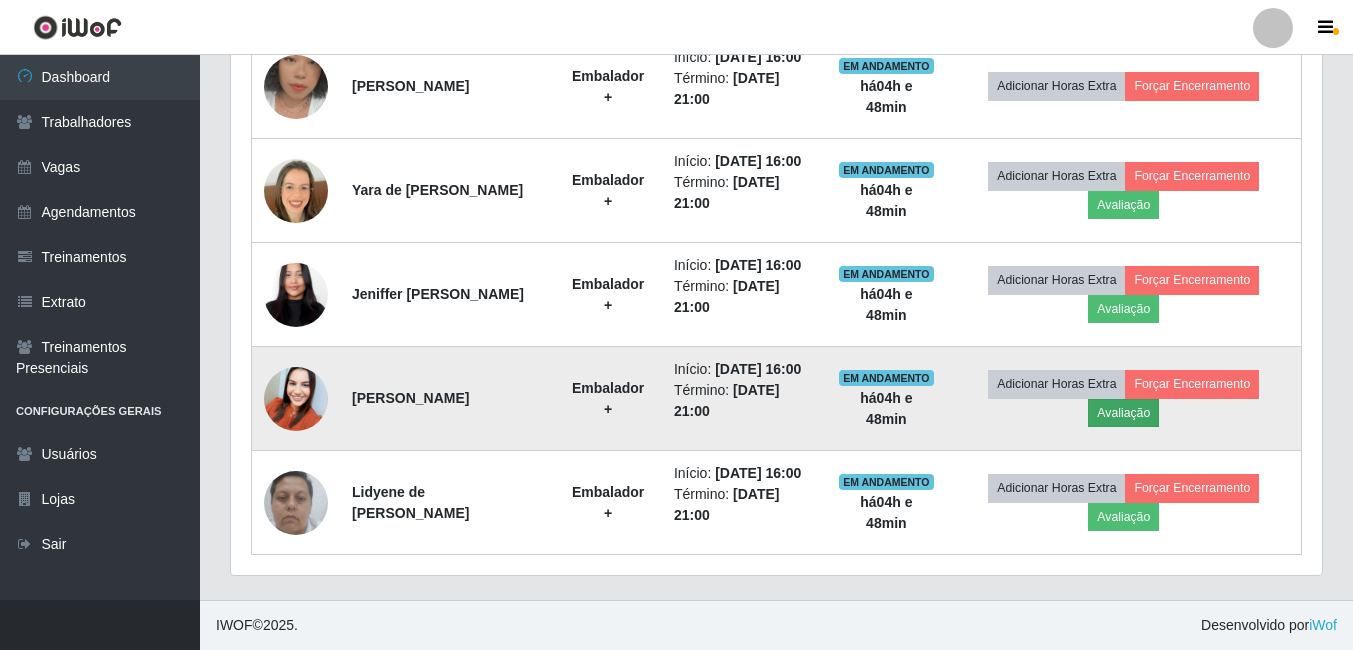 scroll, scrollTop: 999585, scrollLeft: 998919, axis: both 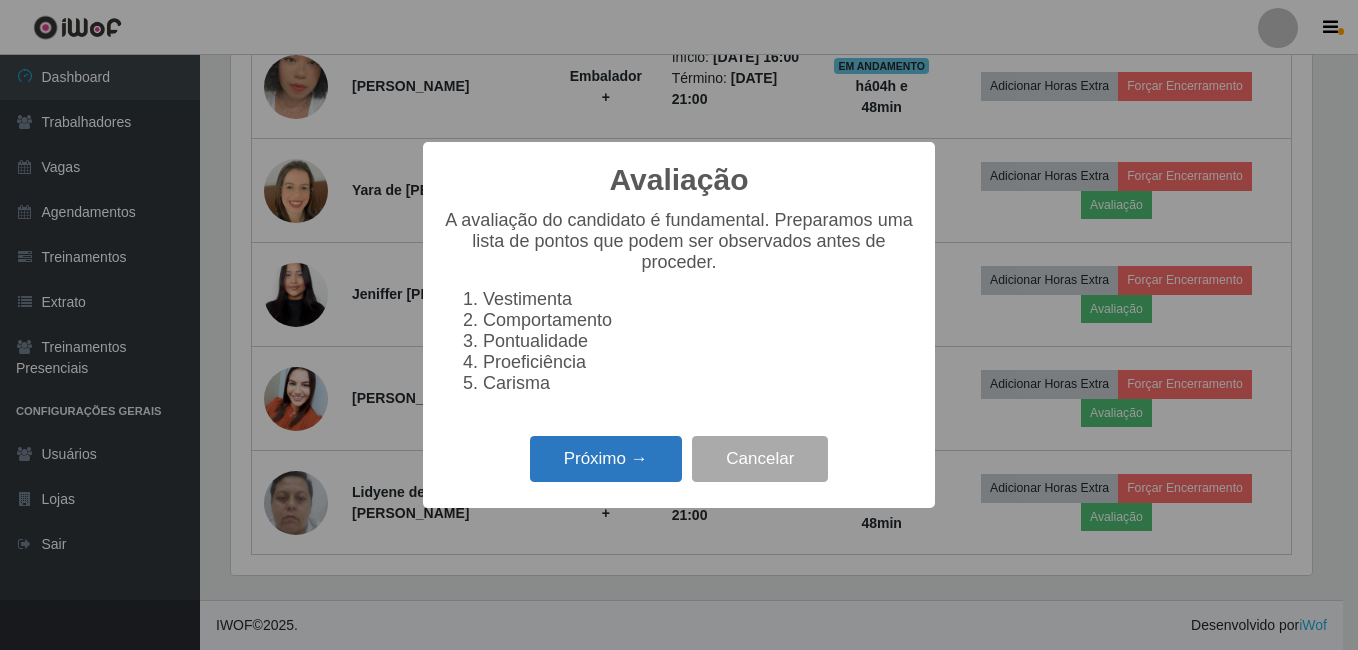 click on "Próximo →" at bounding box center [606, 459] 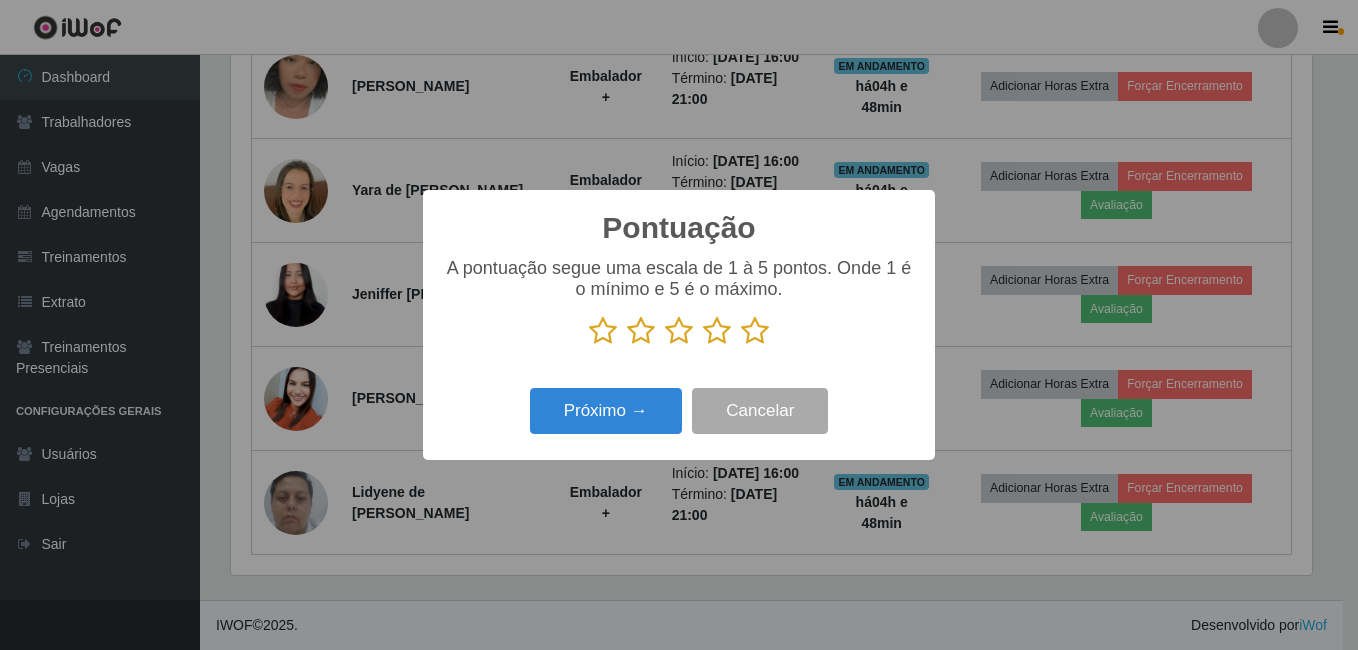 click at bounding box center (755, 331) 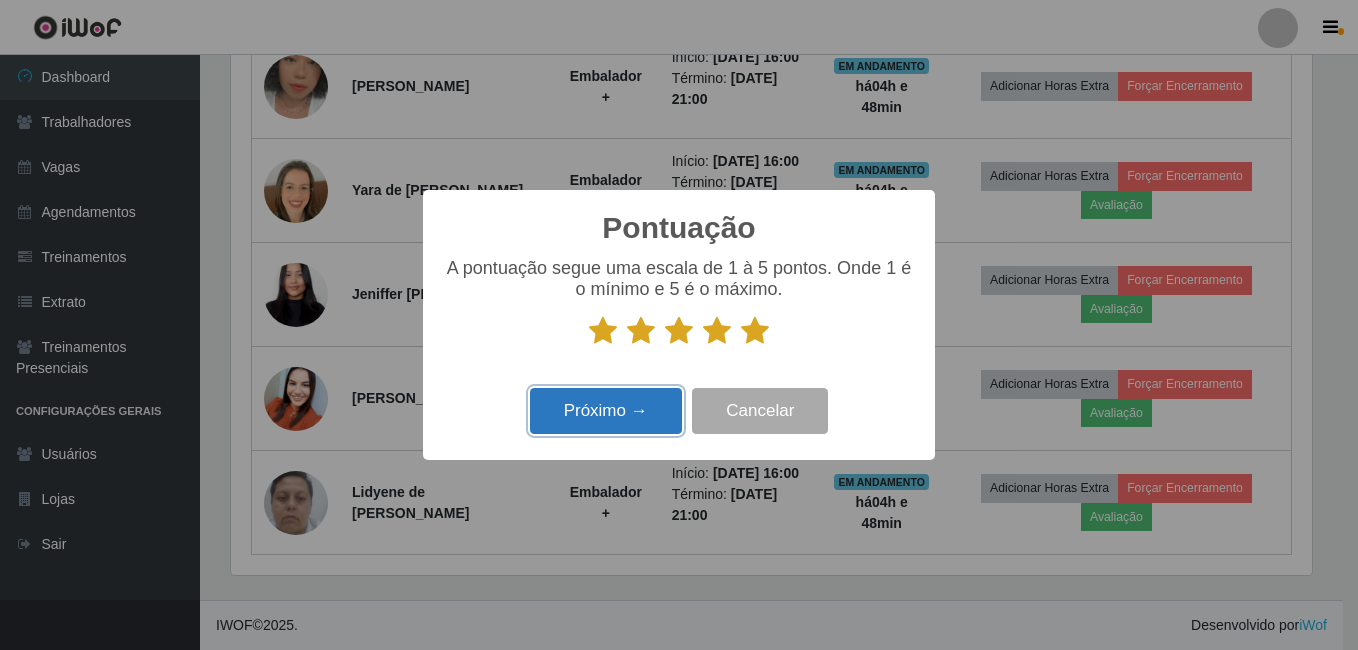click on "Próximo →" at bounding box center [606, 411] 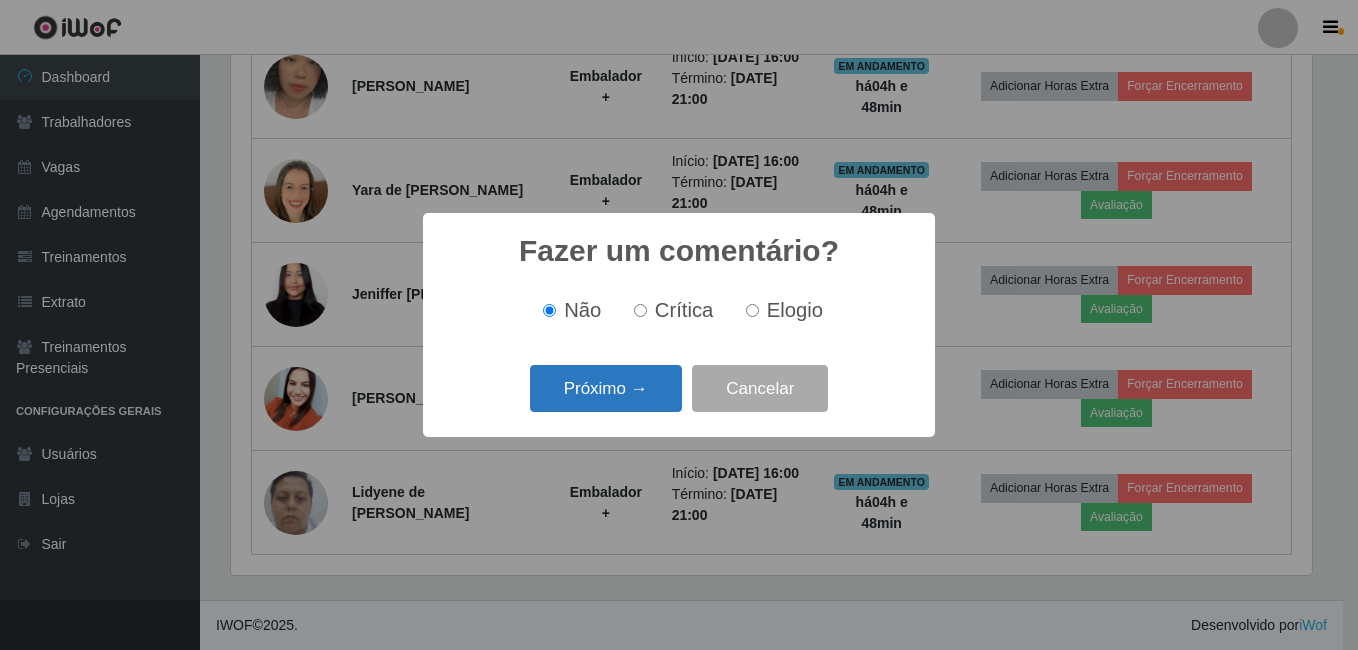 click on "Próximo →" at bounding box center [606, 388] 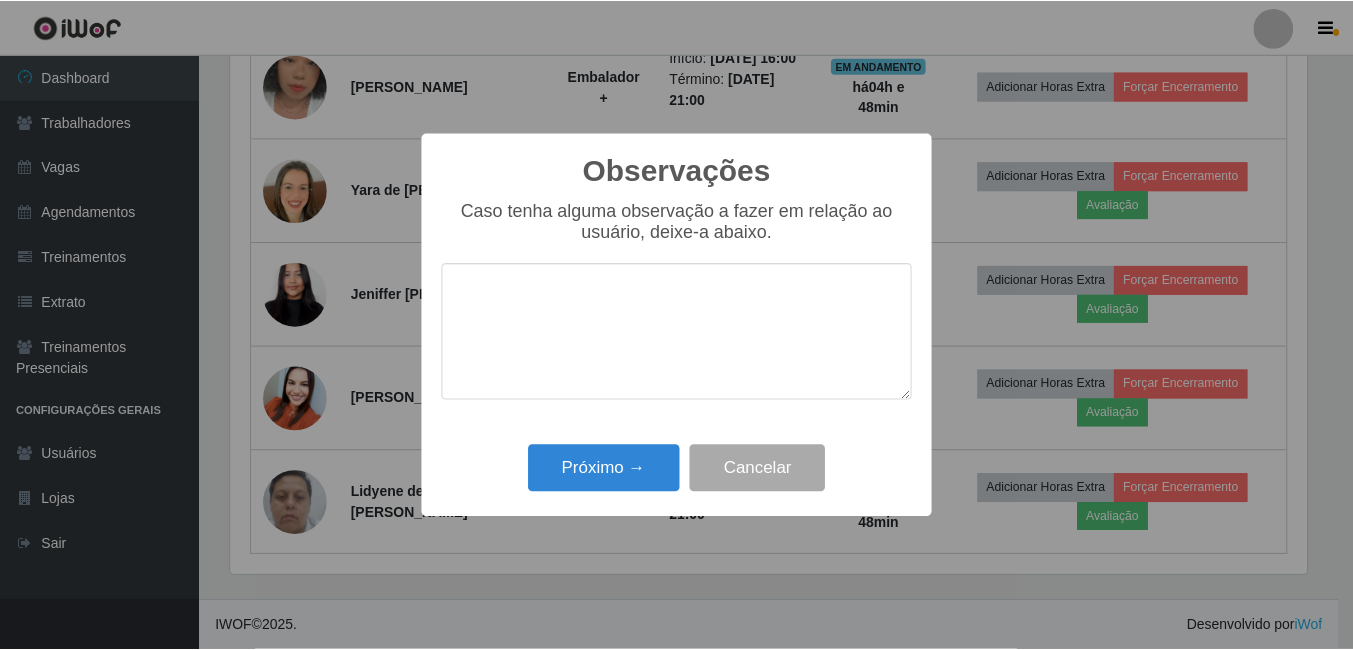 scroll, scrollTop: 999585, scrollLeft: 998919, axis: both 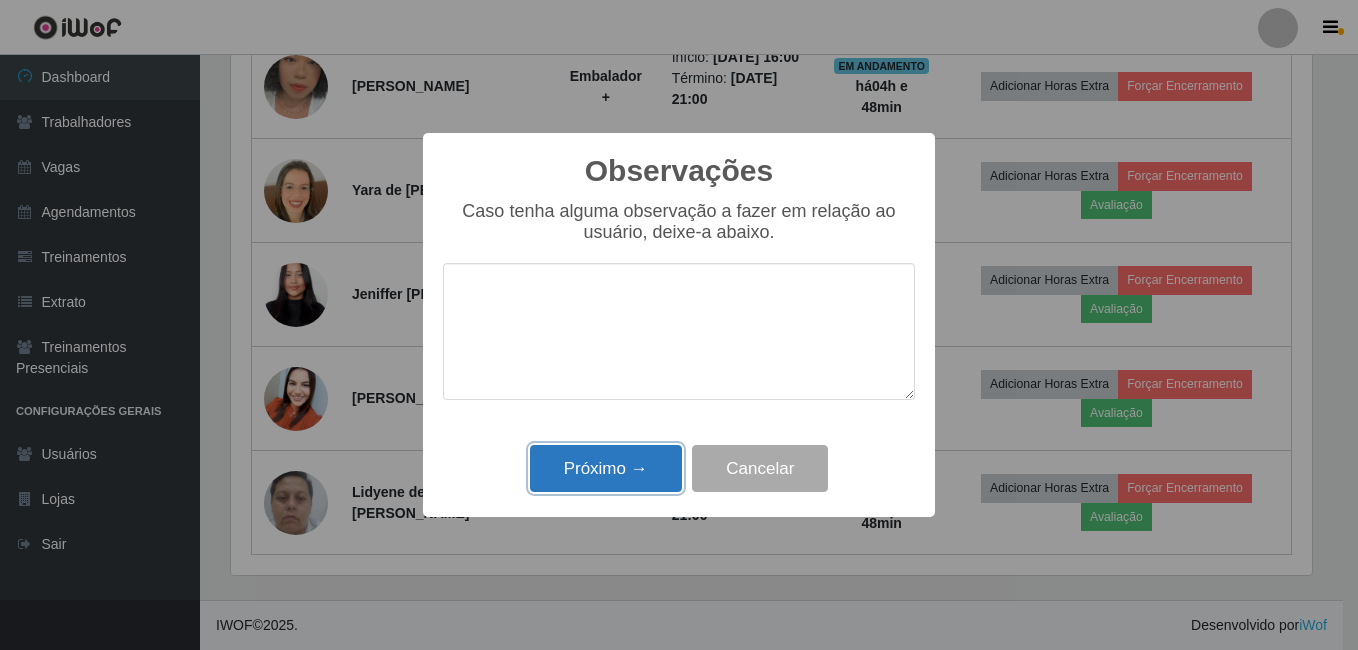 click on "Próximo →" at bounding box center (606, 468) 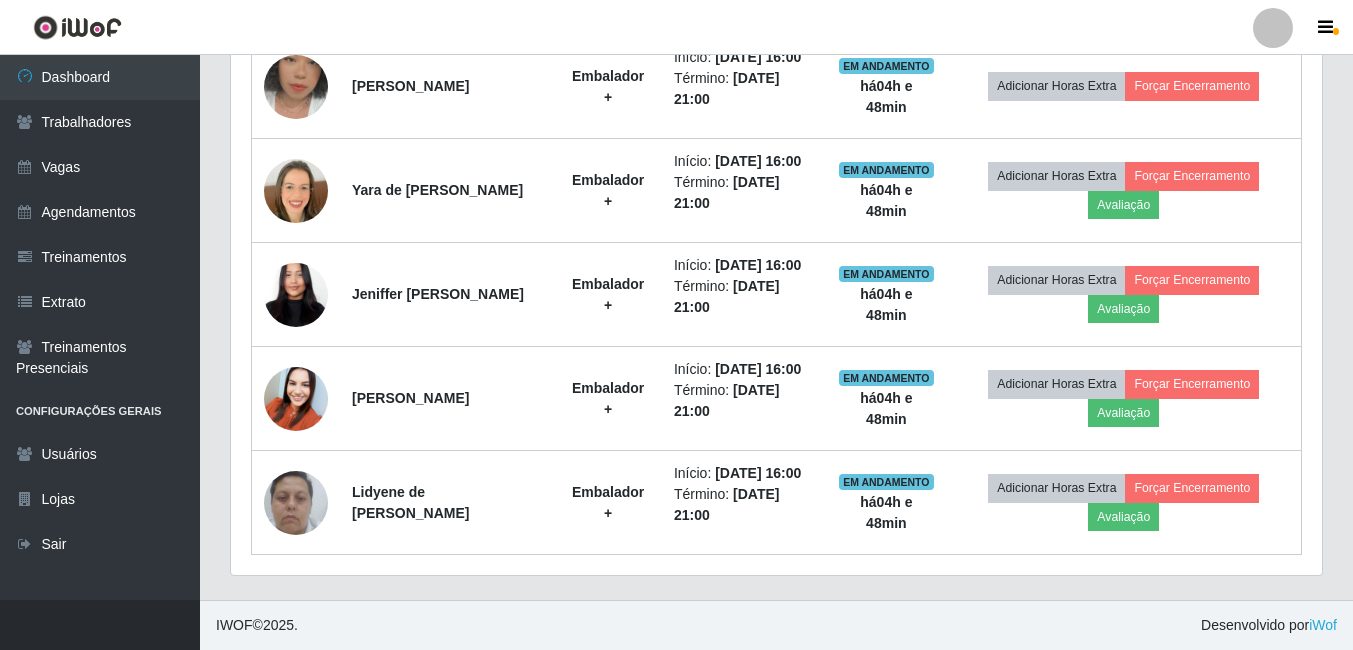 scroll, scrollTop: 999585, scrollLeft: 998909, axis: both 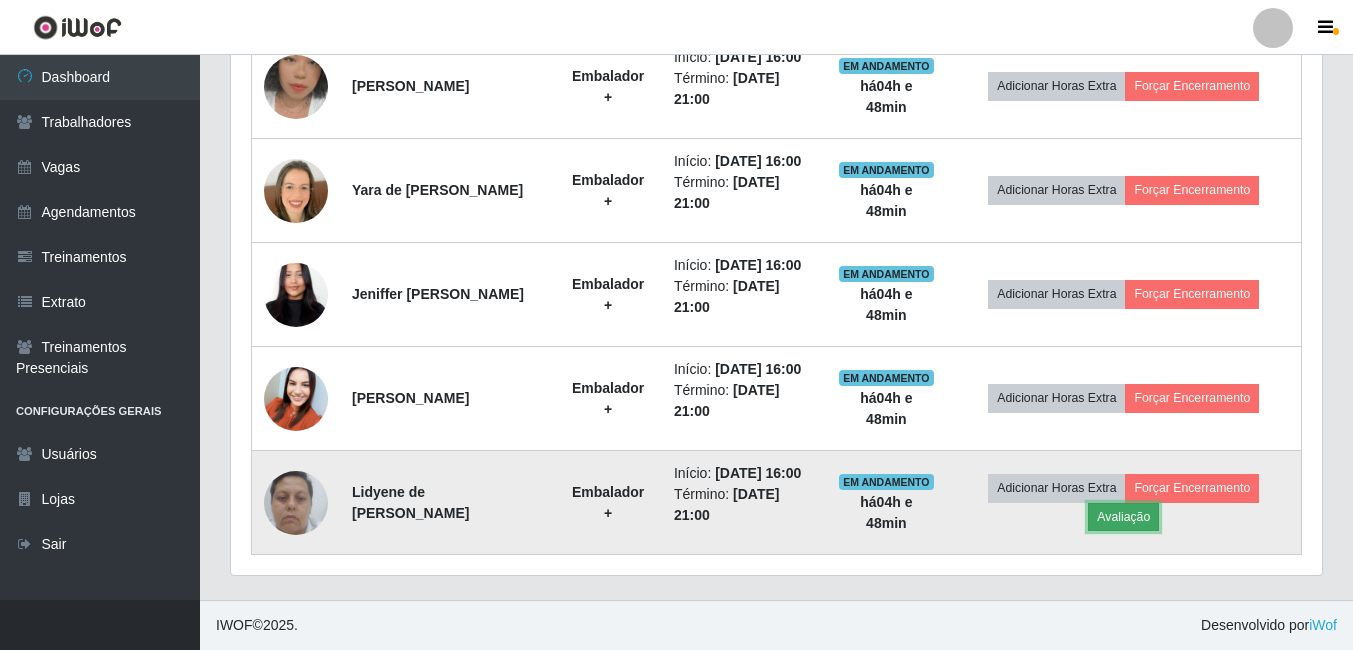 click on "Avaliação" at bounding box center (1123, 517) 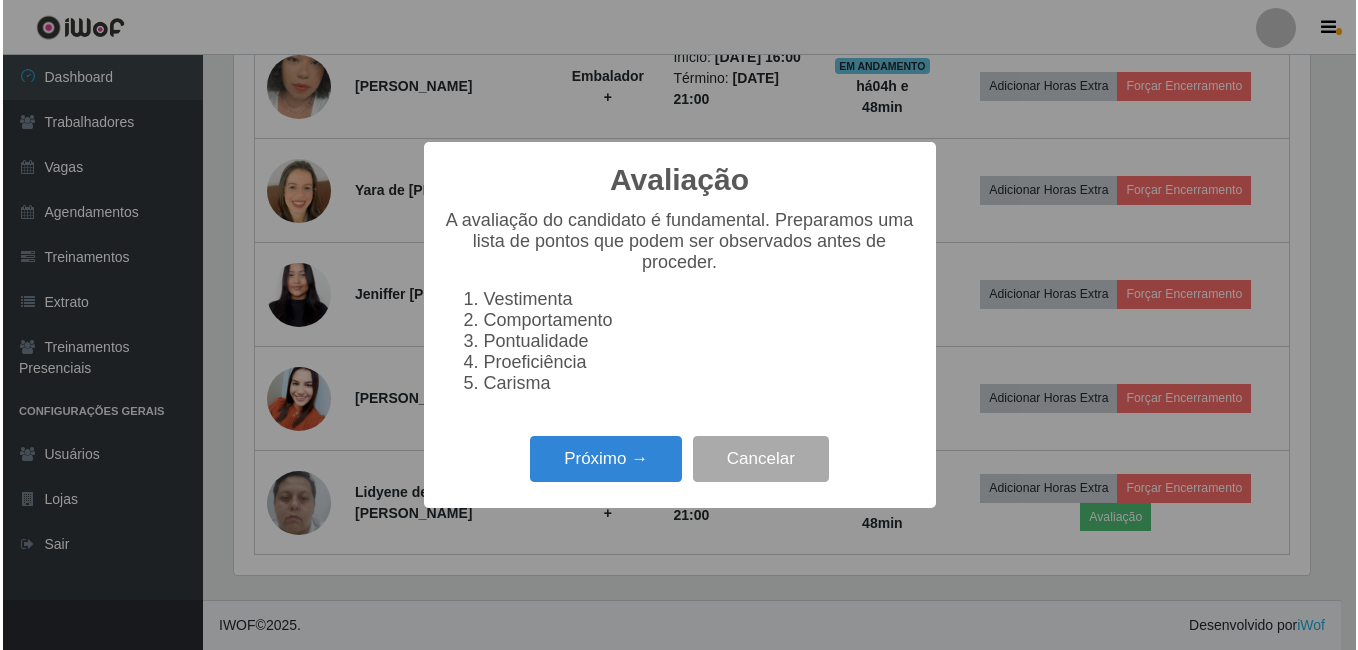 scroll, scrollTop: 892, scrollLeft: 0, axis: vertical 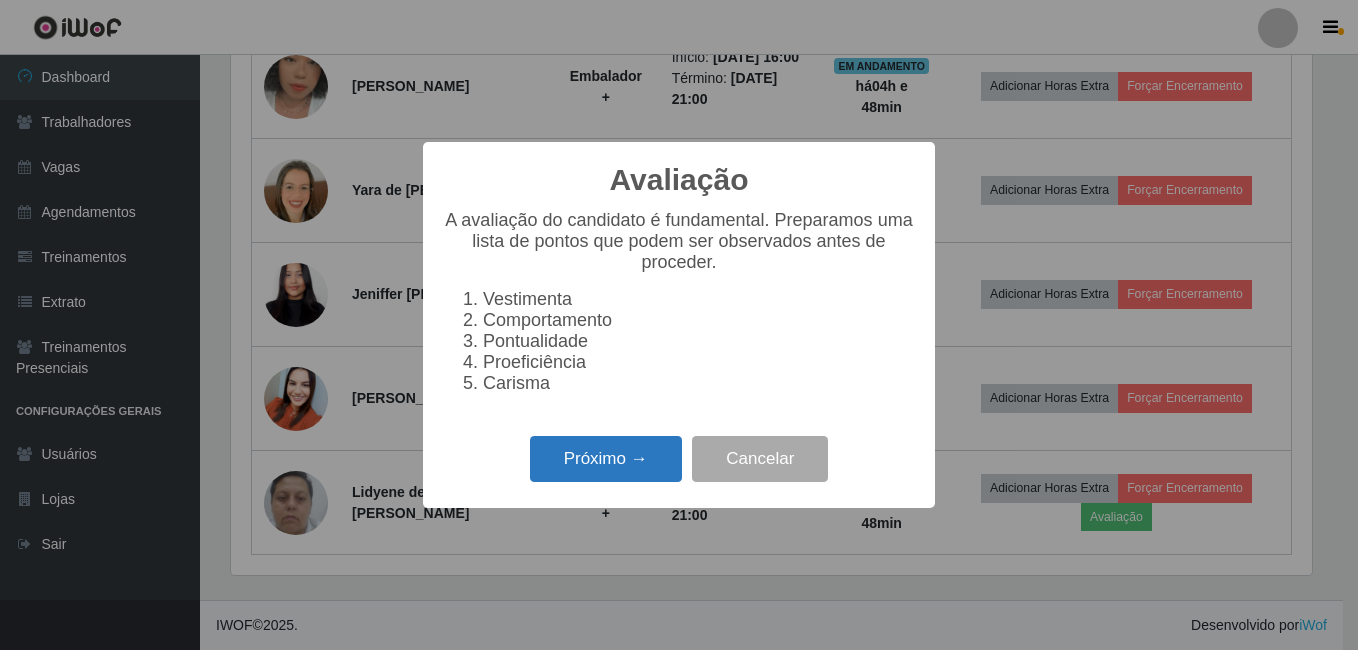 click on "Próximo →" at bounding box center [606, 459] 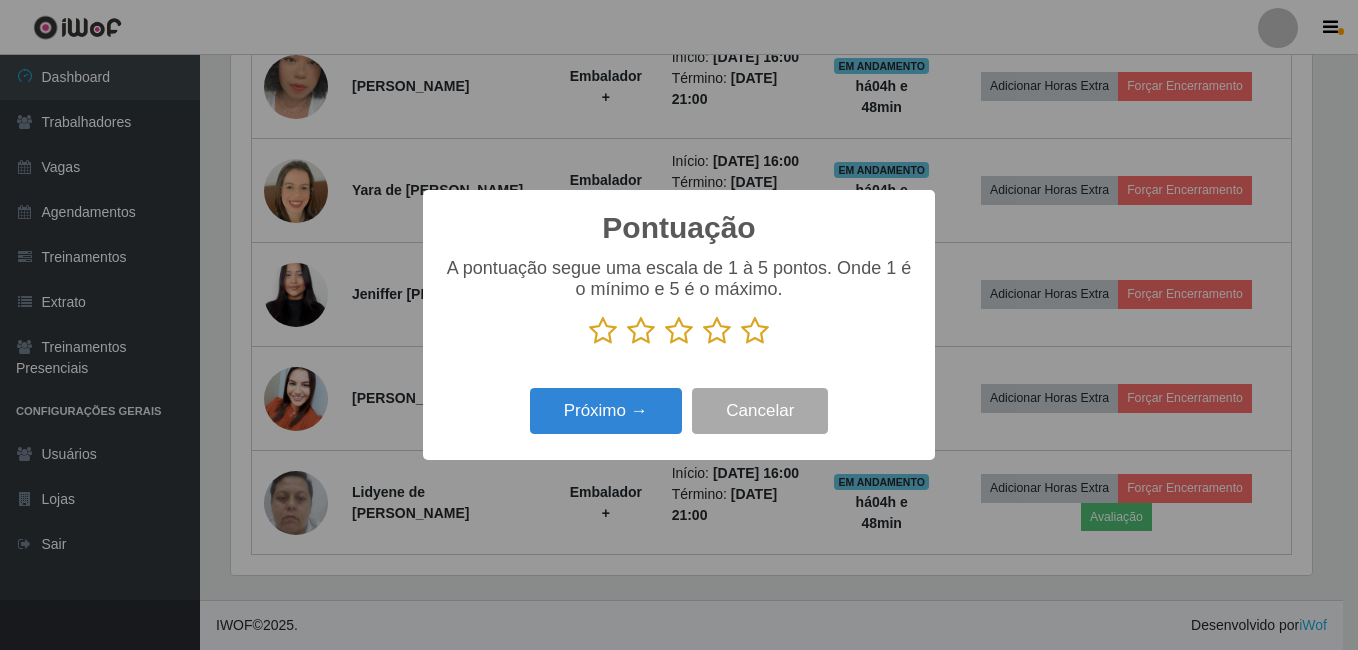 click at bounding box center (755, 331) 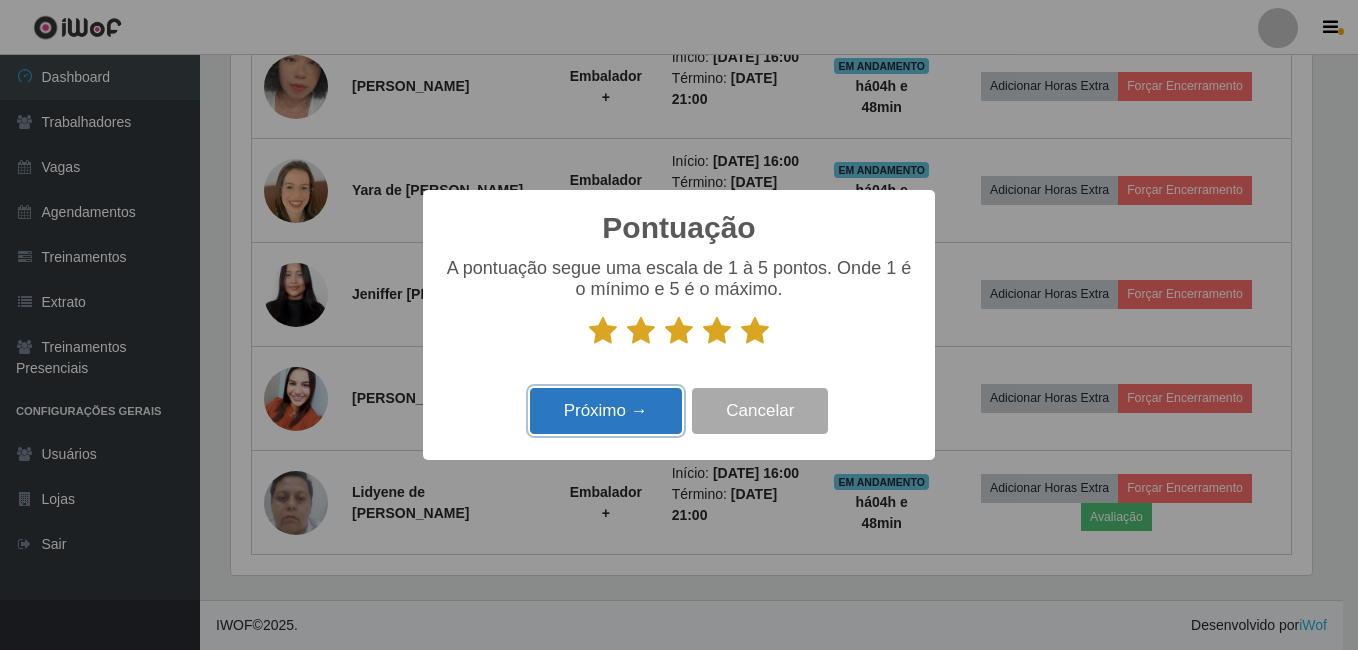 click on "Próximo →" at bounding box center [606, 411] 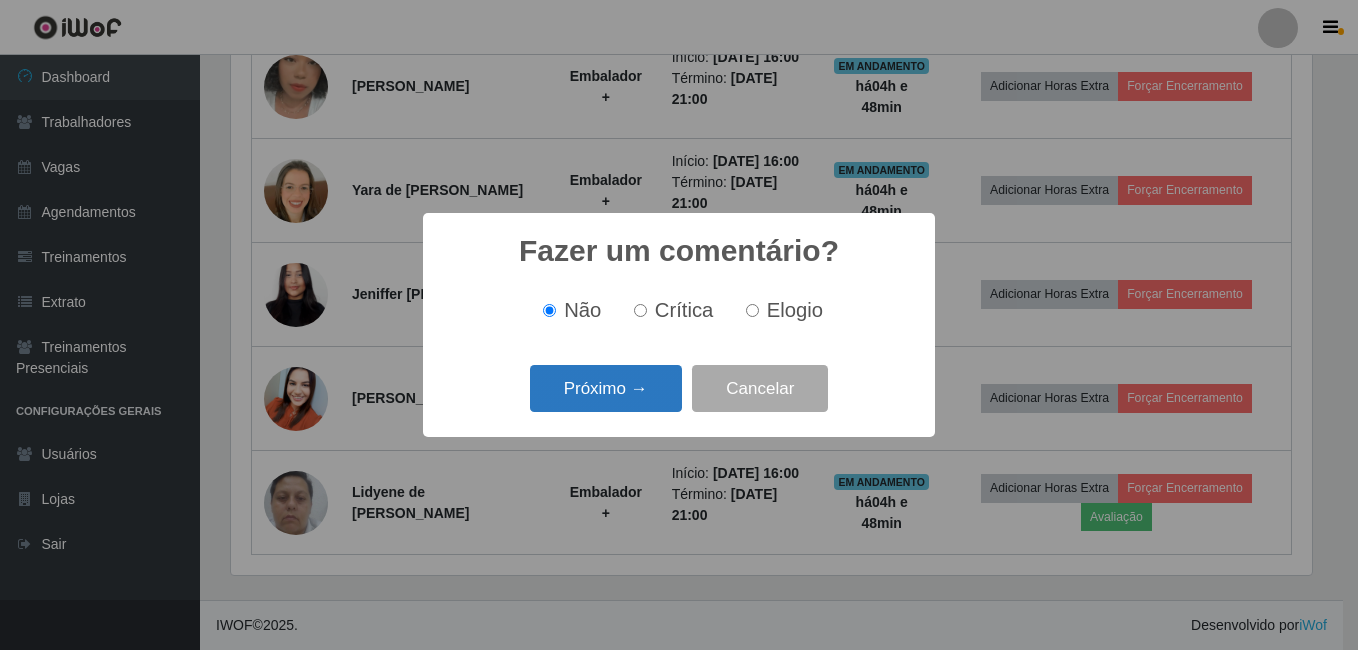 click on "Próximo →" at bounding box center (606, 388) 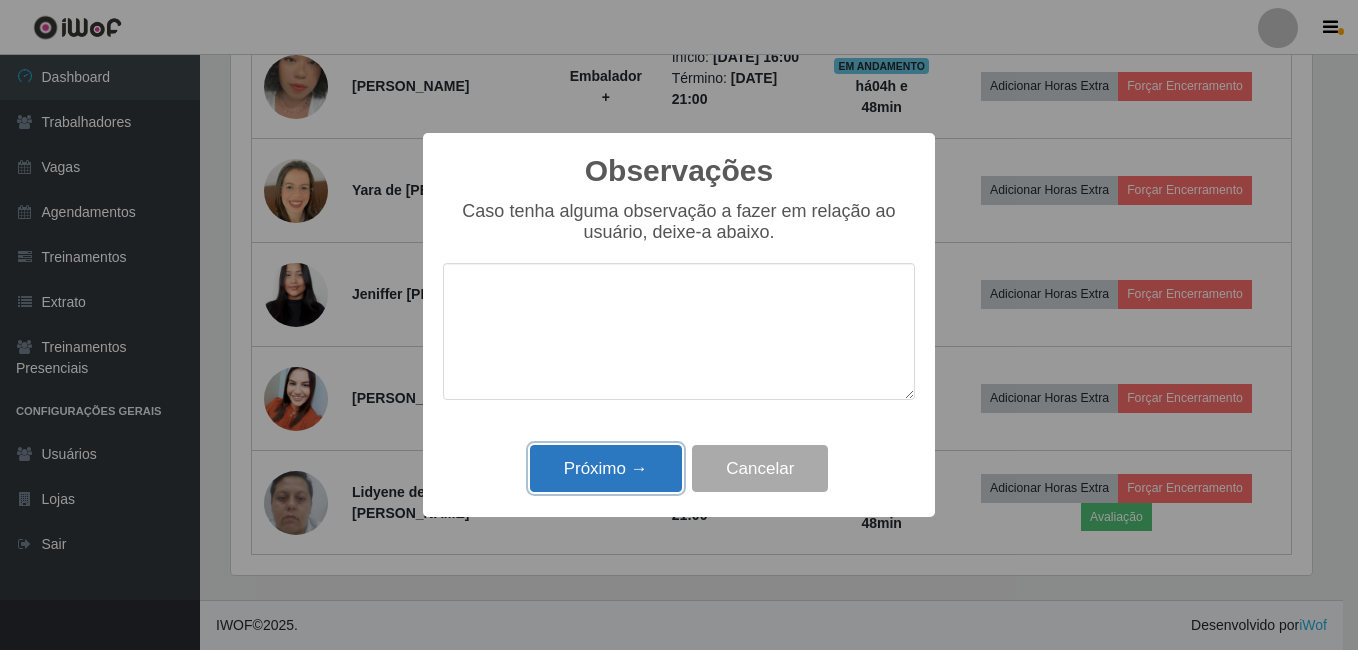 click on "Próximo →" at bounding box center (606, 468) 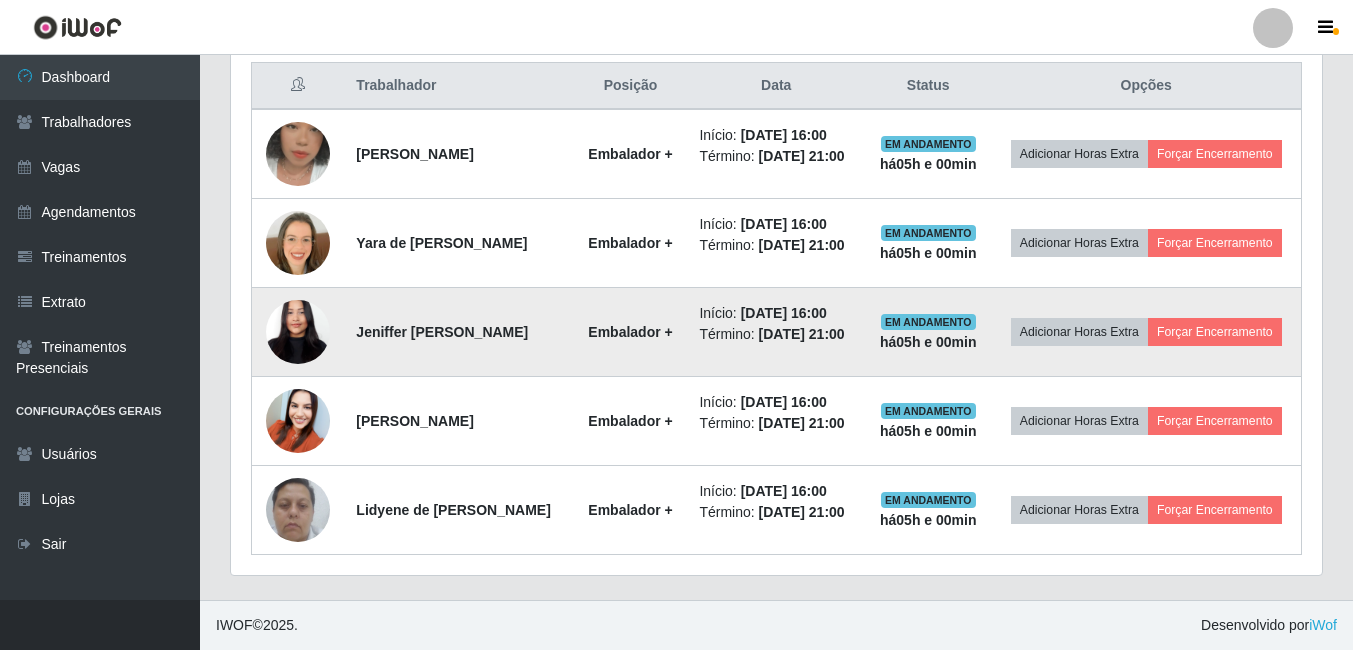 scroll, scrollTop: 842, scrollLeft: 0, axis: vertical 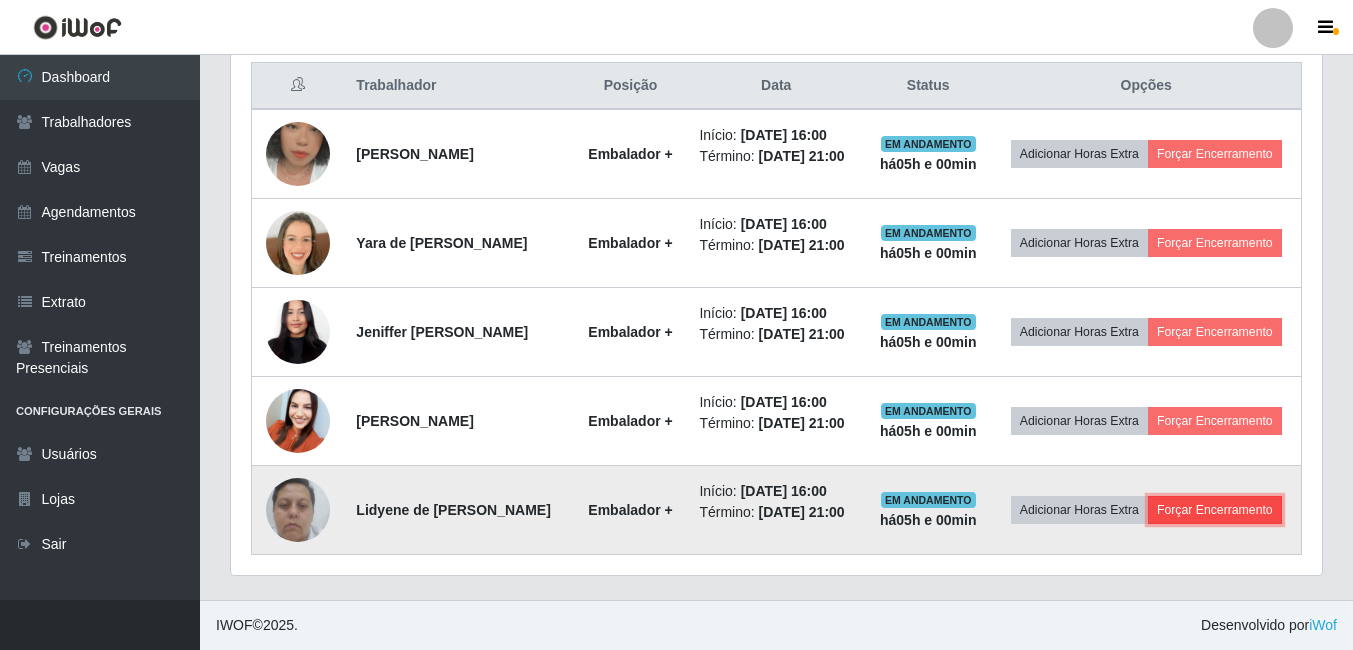 click on "Forçar Encerramento" at bounding box center [1215, 510] 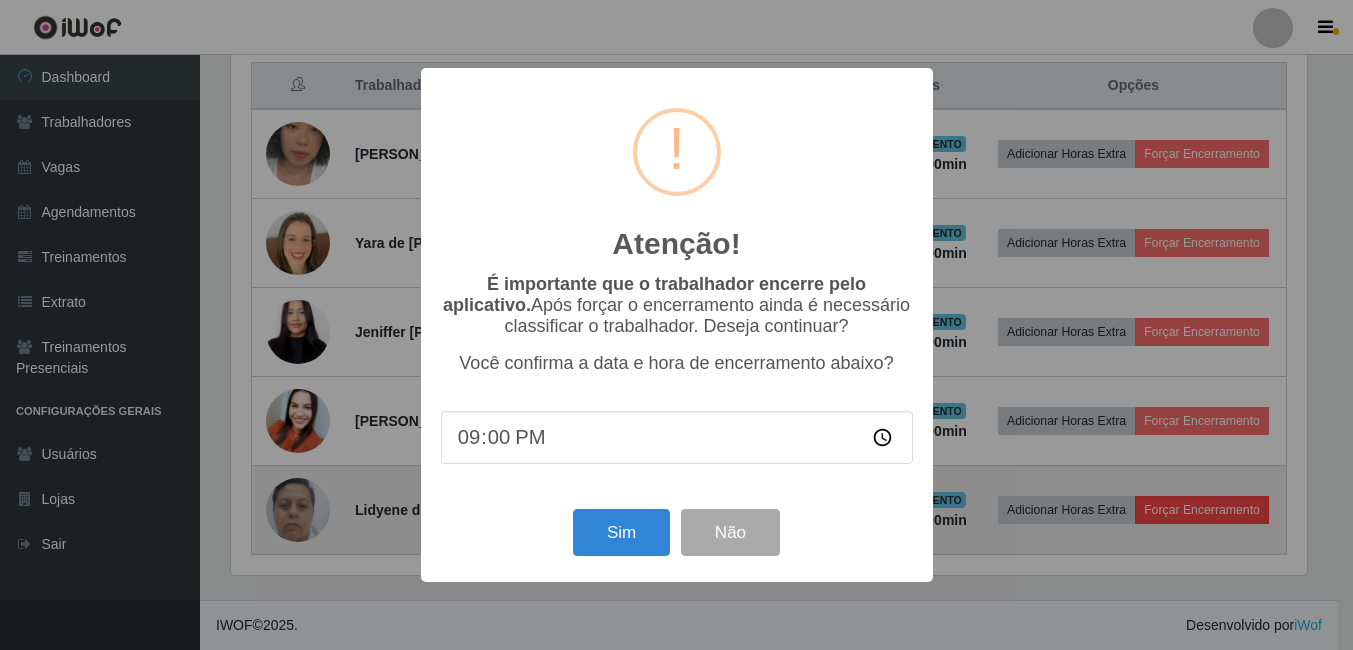 scroll, scrollTop: 999585, scrollLeft: 998919, axis: both 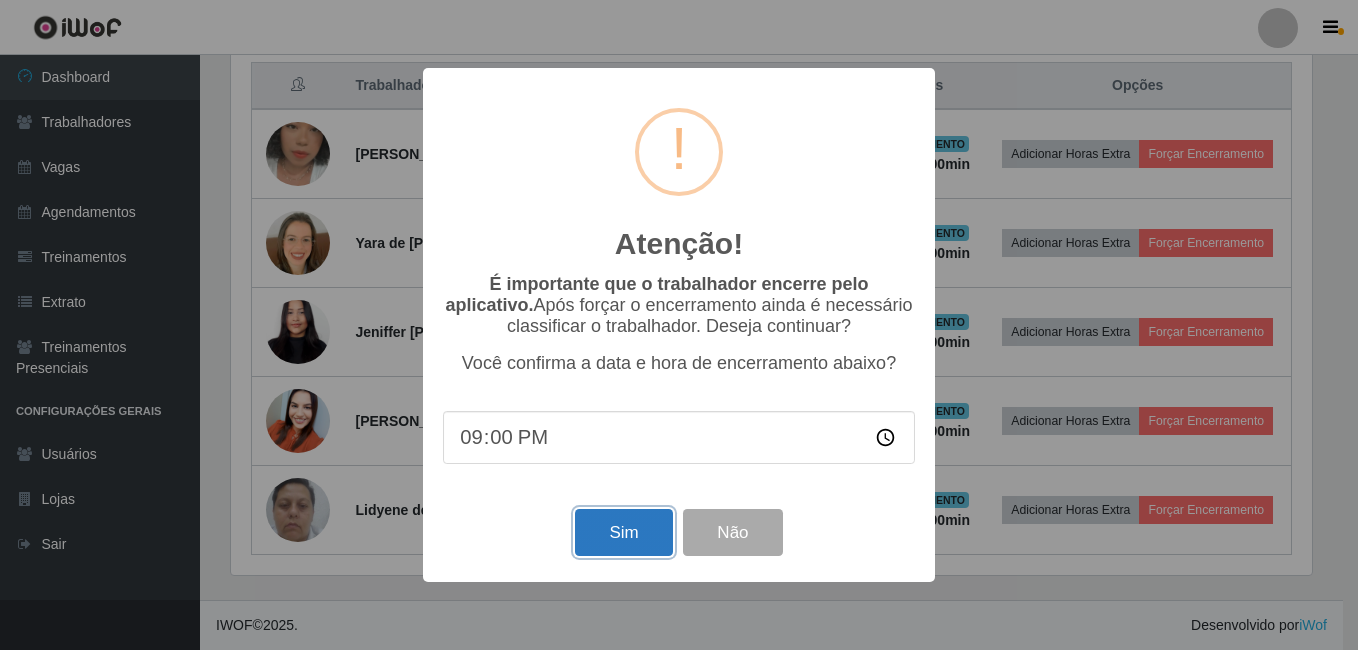 click on "Sim" at bounding box center (623, 532) 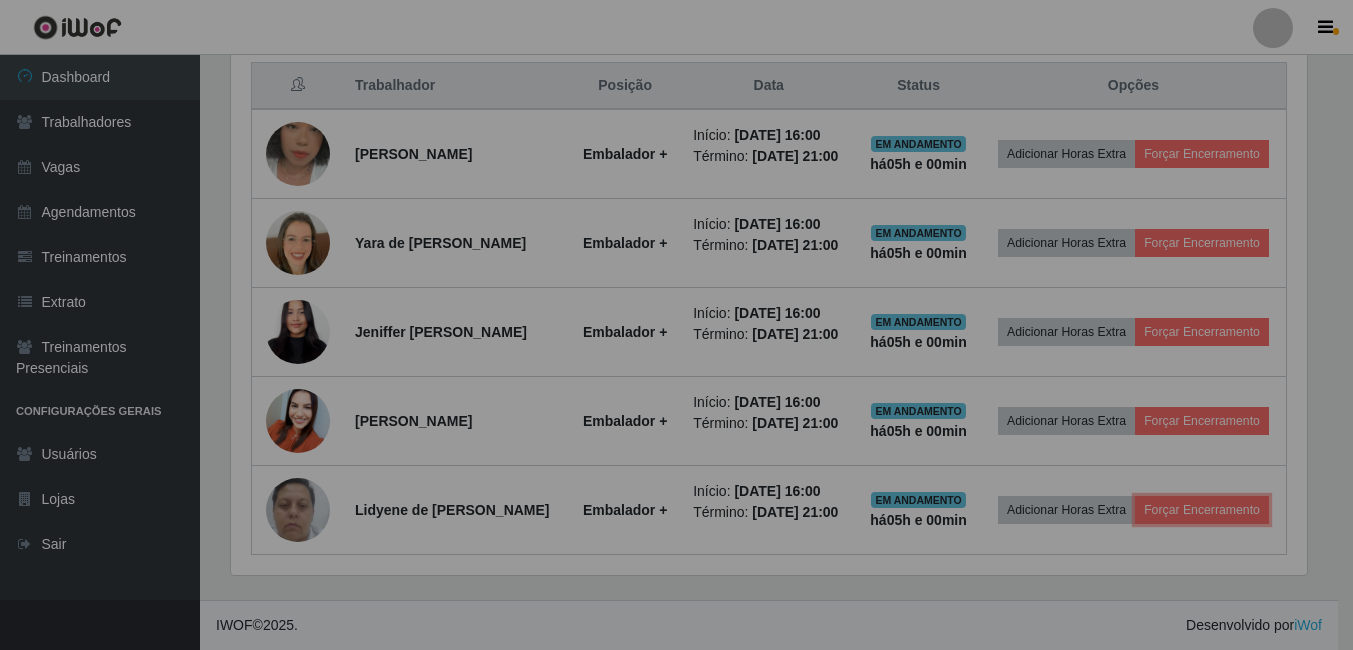 scroll, scrollTop: 999585, scrollLeft: 998909, axis: both 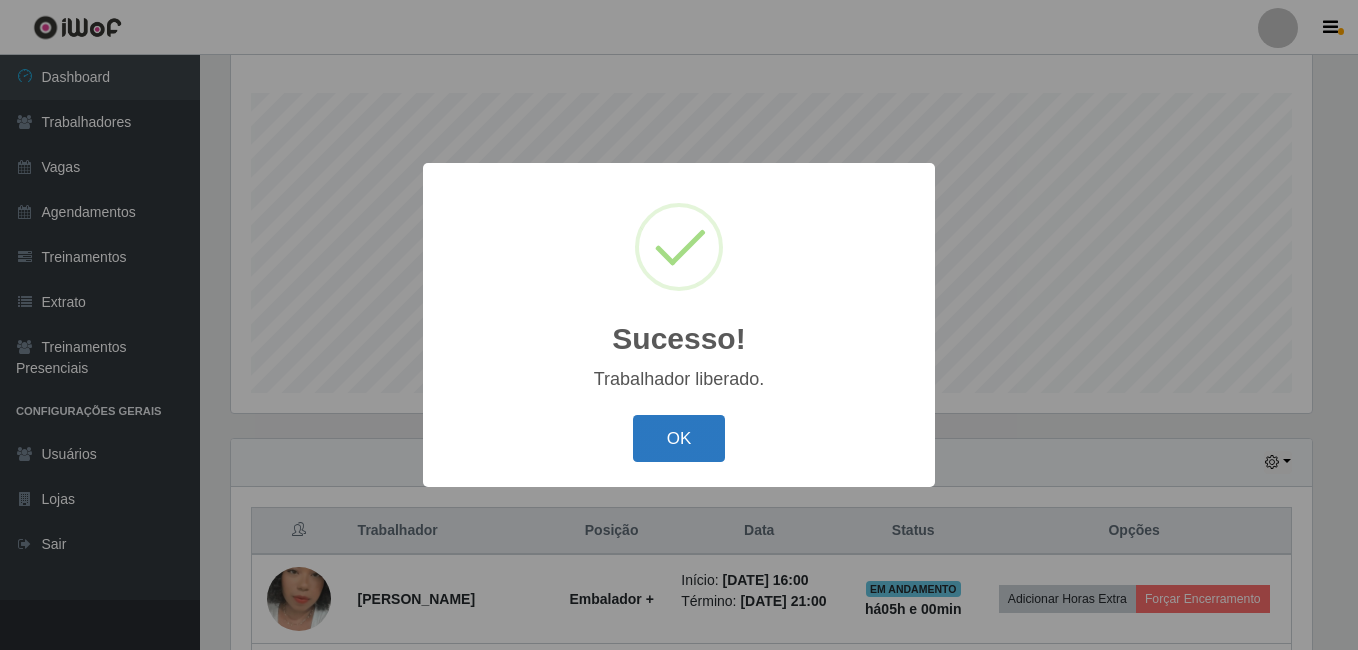click on "OK" at bounding box center [679, 438] 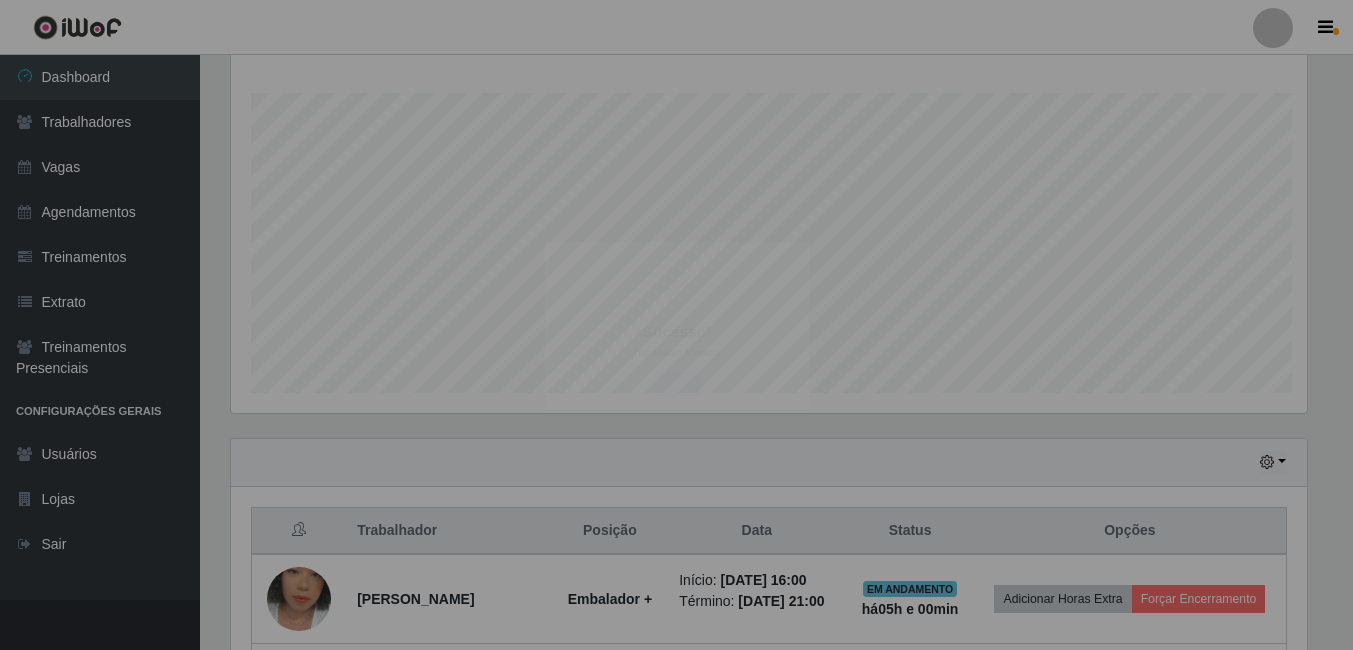scroll, scrollTop: 999585, scrollLeft: 998909, axis: both 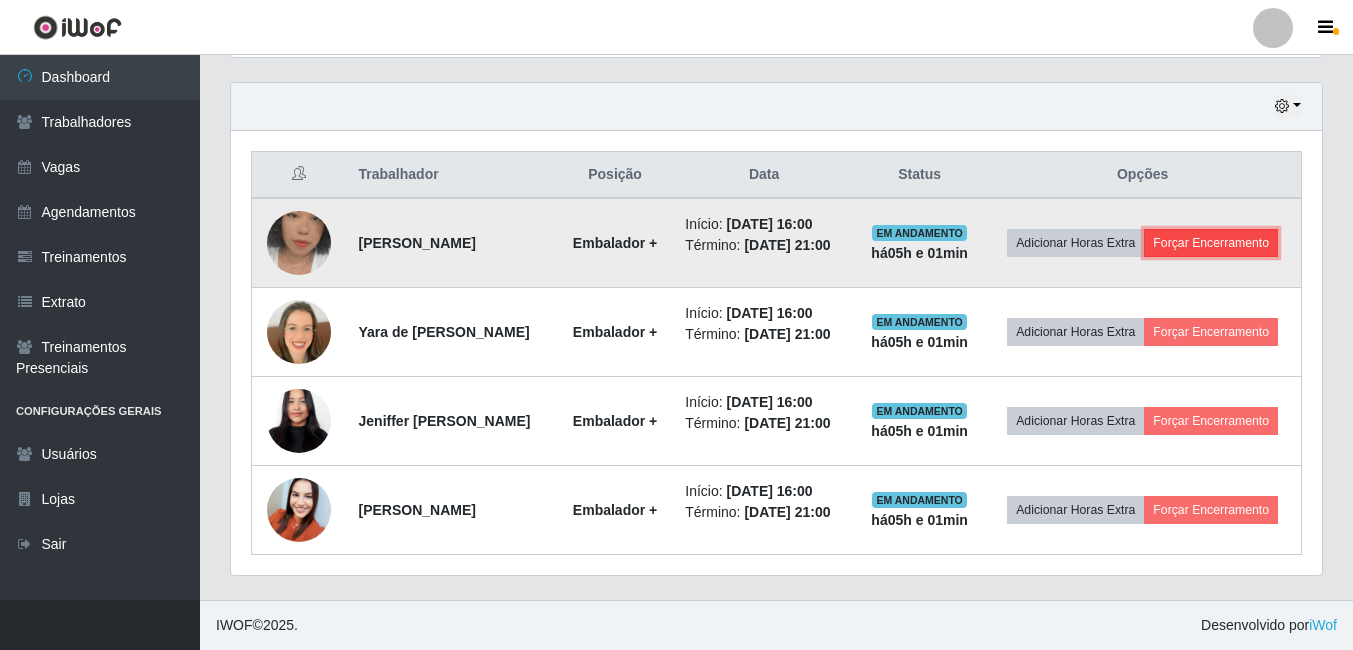 click on "Forçar Encerramento" at bounding box center (1211, 243) 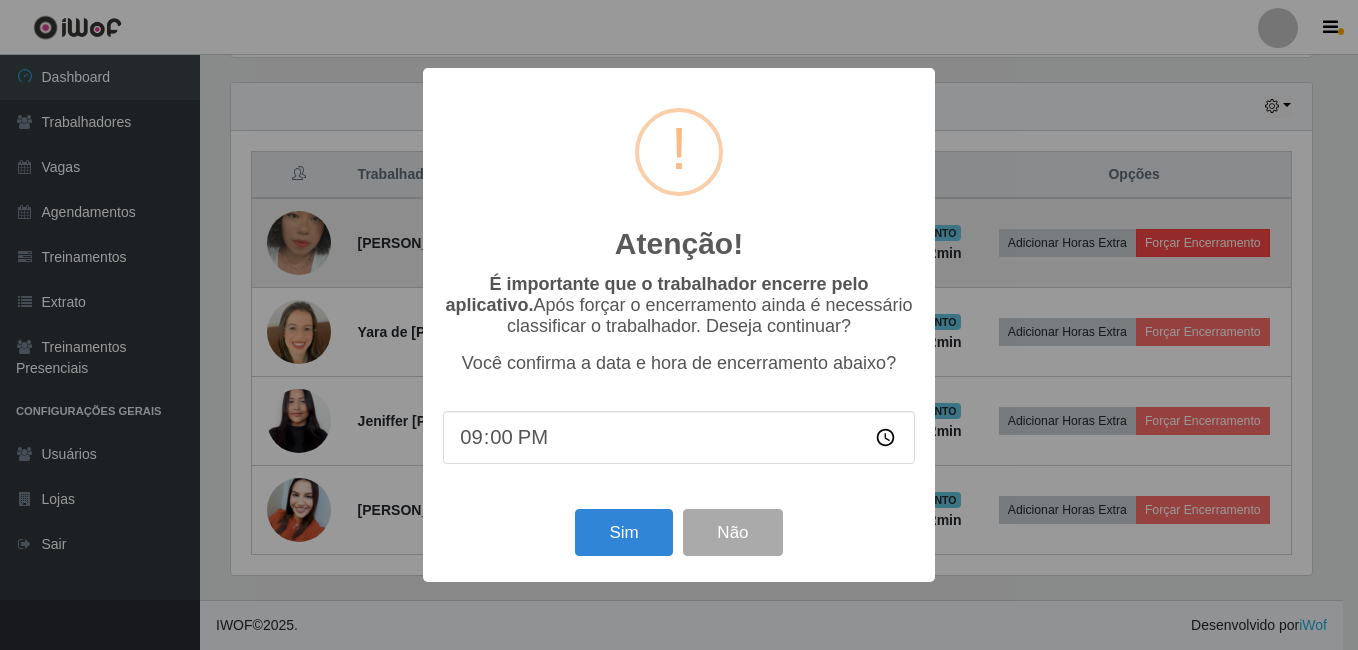 scroll, scrollTop: 999585, scrollLeft: 998919, axis: both 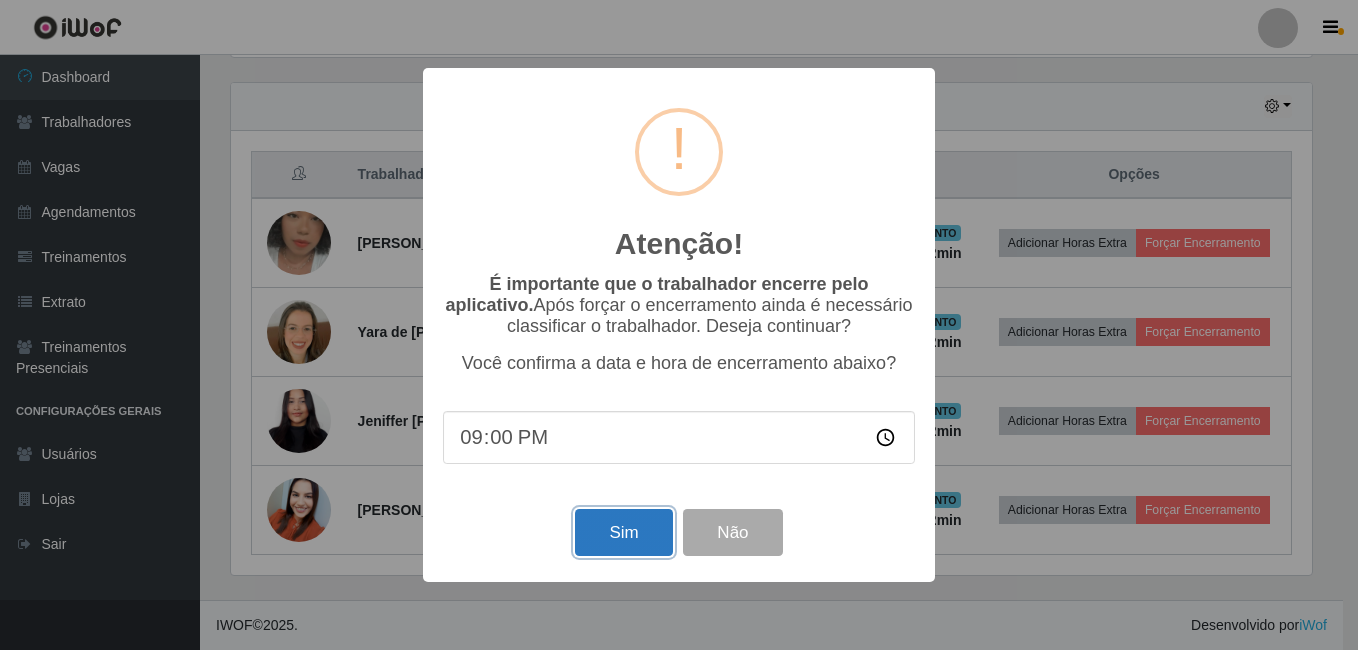 click on "Sim" at bounding box center (623, 532) 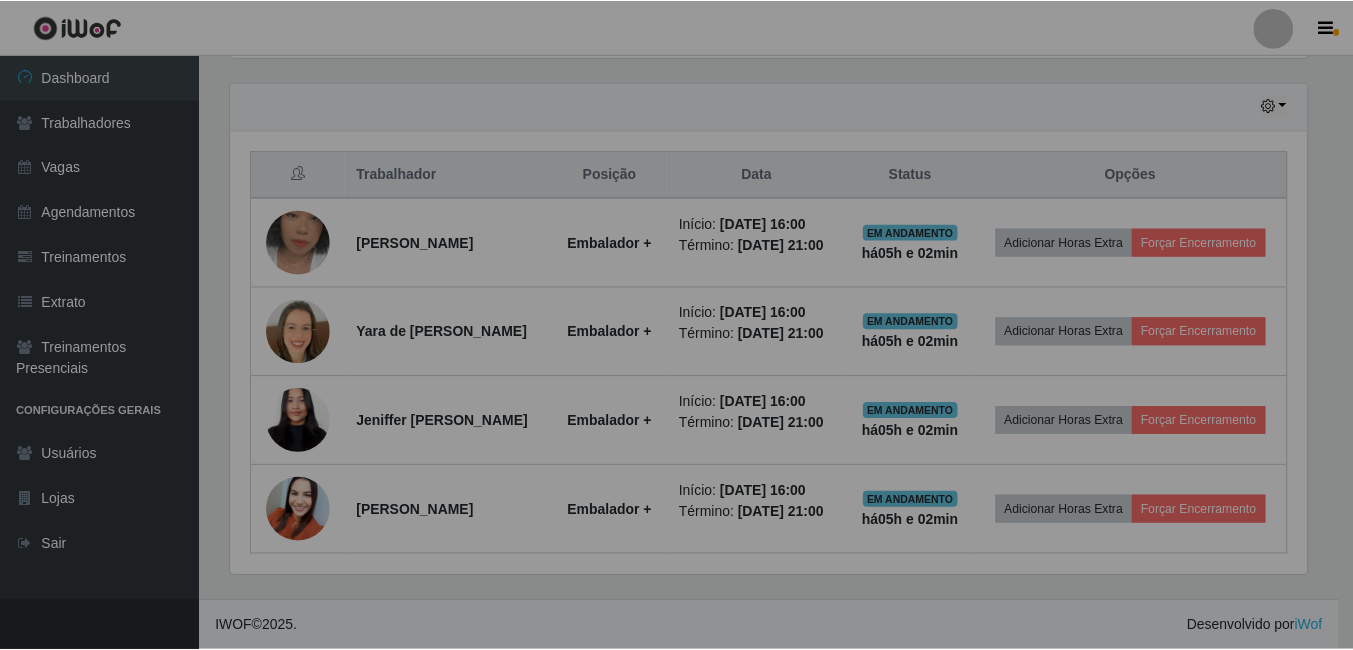 scroll, scrollTop: 999585, scrollLeft: 998909, axis: both 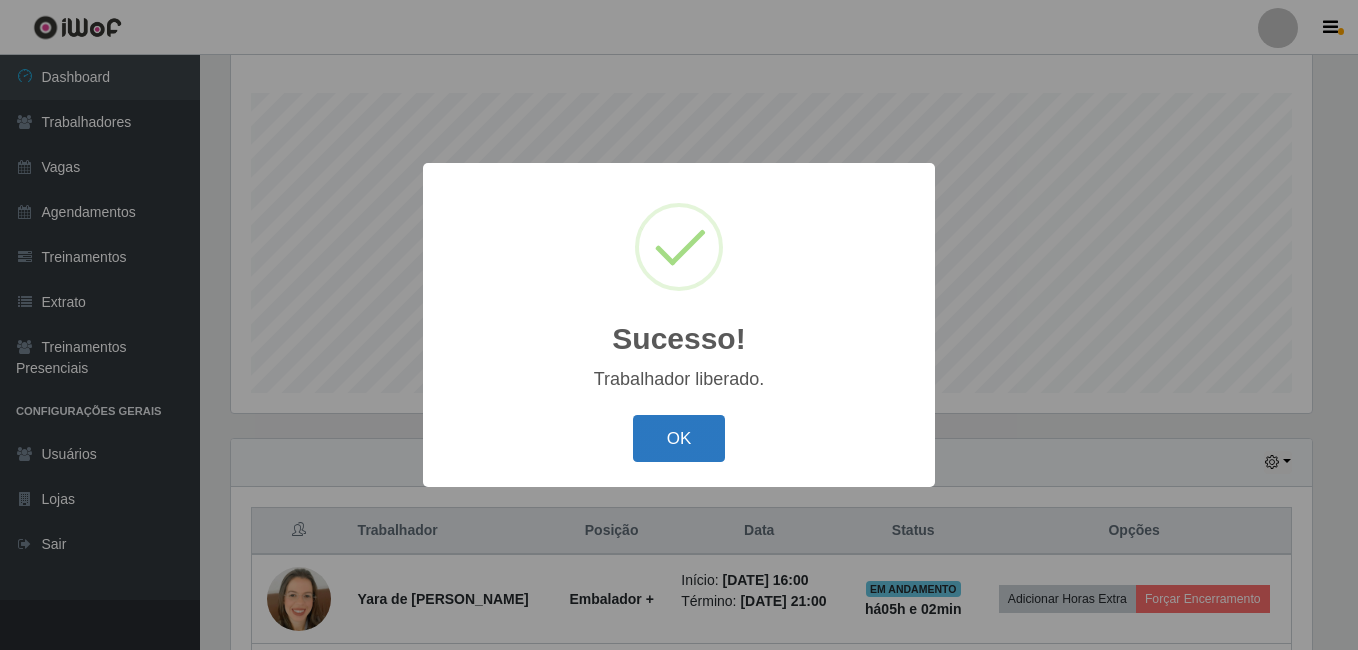 click on "OK" at bounding box center (679, 438) 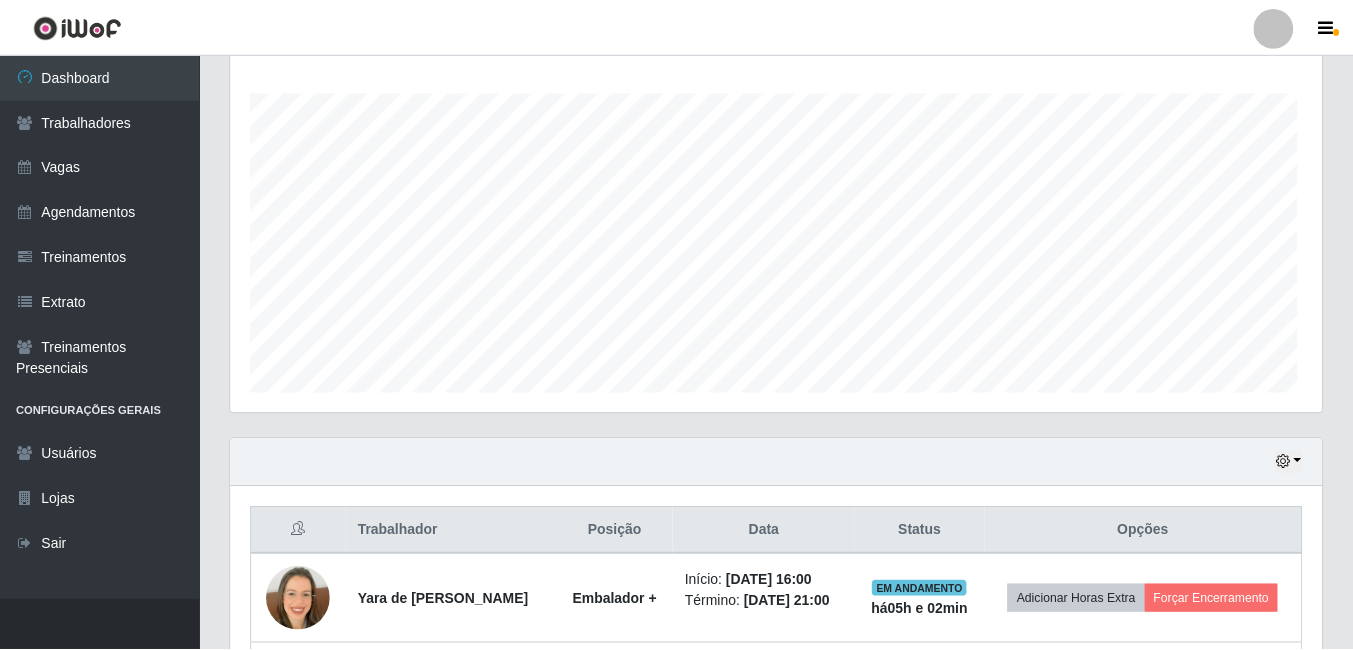 scroll, scrollTop: 999585, scrollLeft: 998909, axis: both 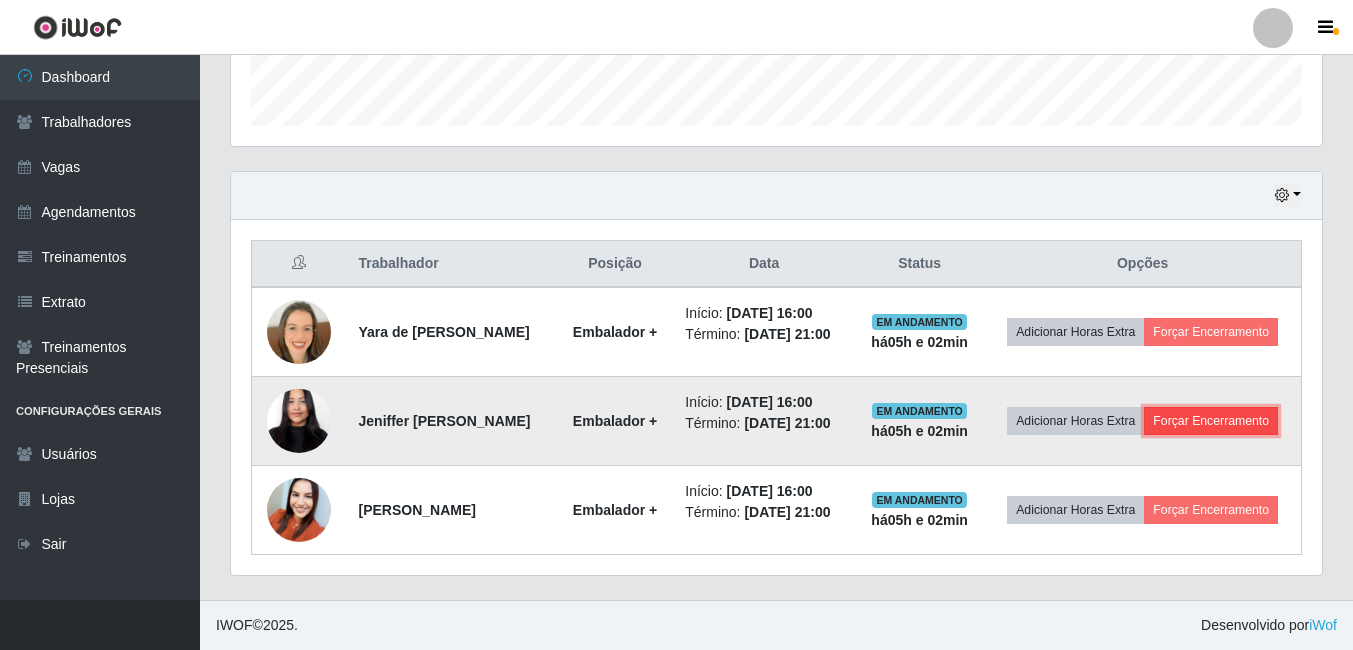 click on "Forçar Encerramento" at bounding box center (1211, 421) 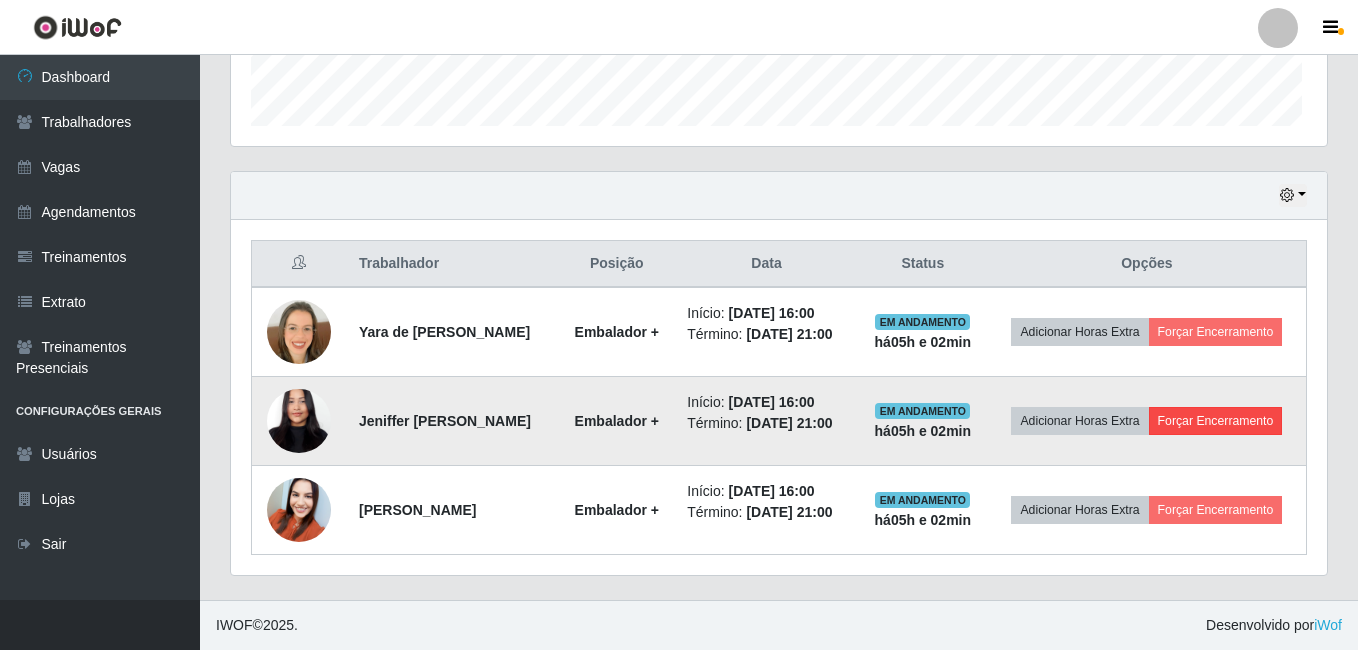 scroll, scrollTop: 999585, scrollLeft: 998919, axis: both 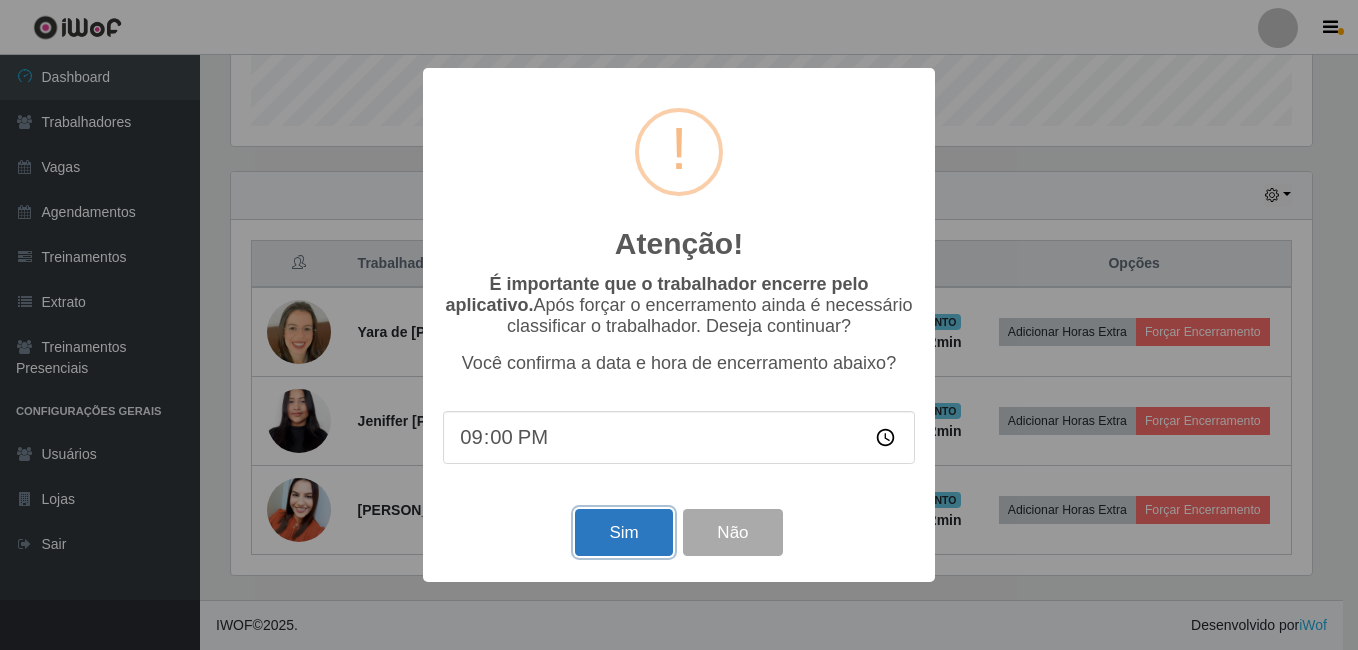 click on "Sim" at bounding box center [623, 532] 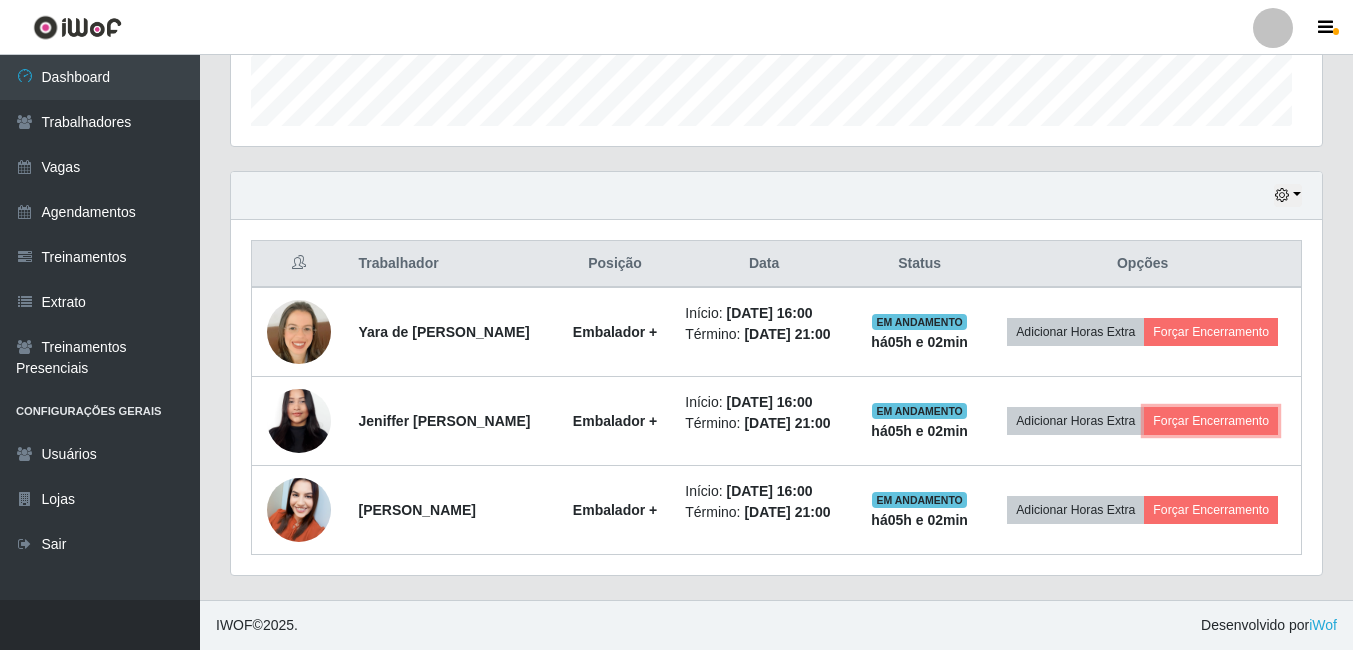 scroll, scrollTop: 999585, scrollLeft: 998909, axis: both 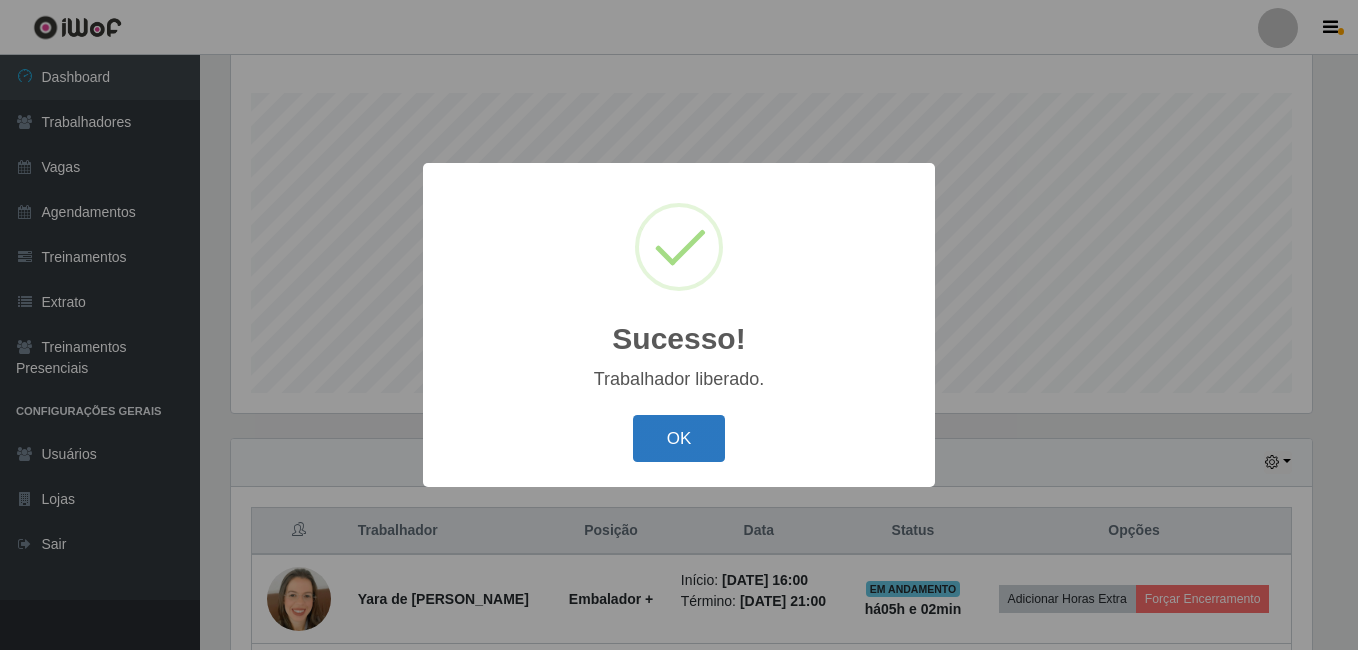 click on "OK" at bounding box center (679, 438) 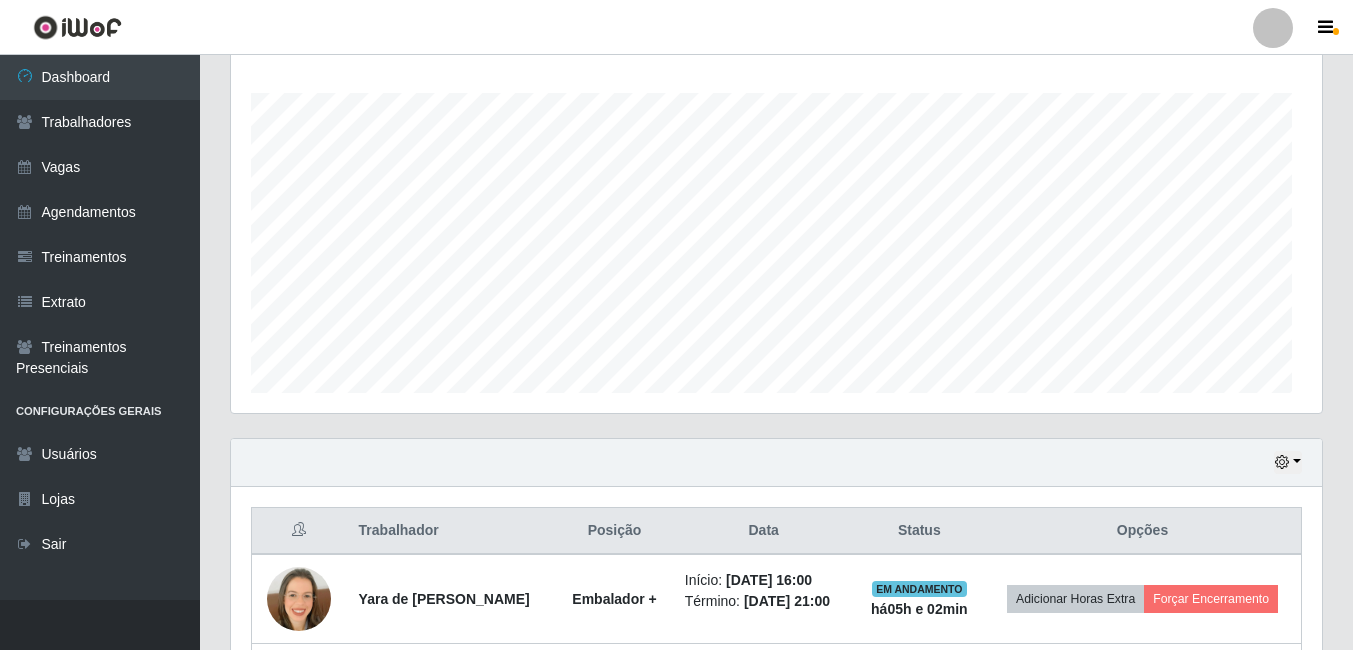 scroll, scrollTop: 999585, scrollLeft: 998909, axis: both 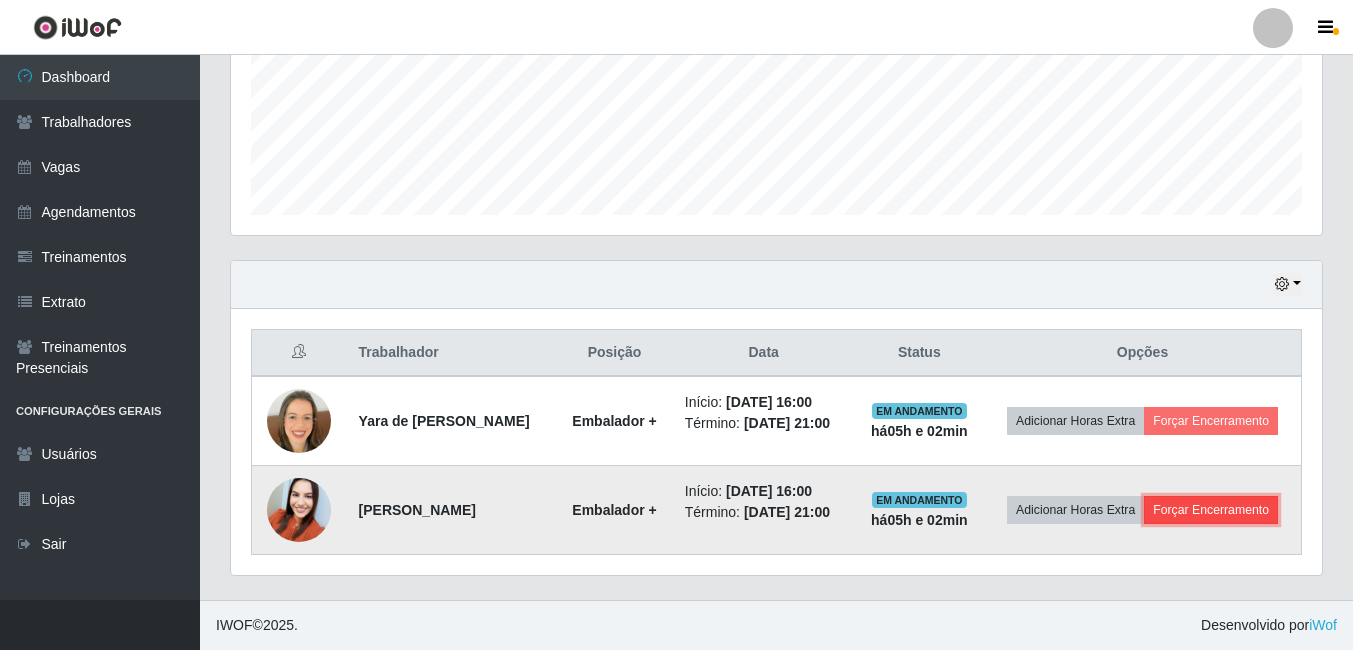 click on "Forçar Encerramento" at bounding box center [1211, 510] 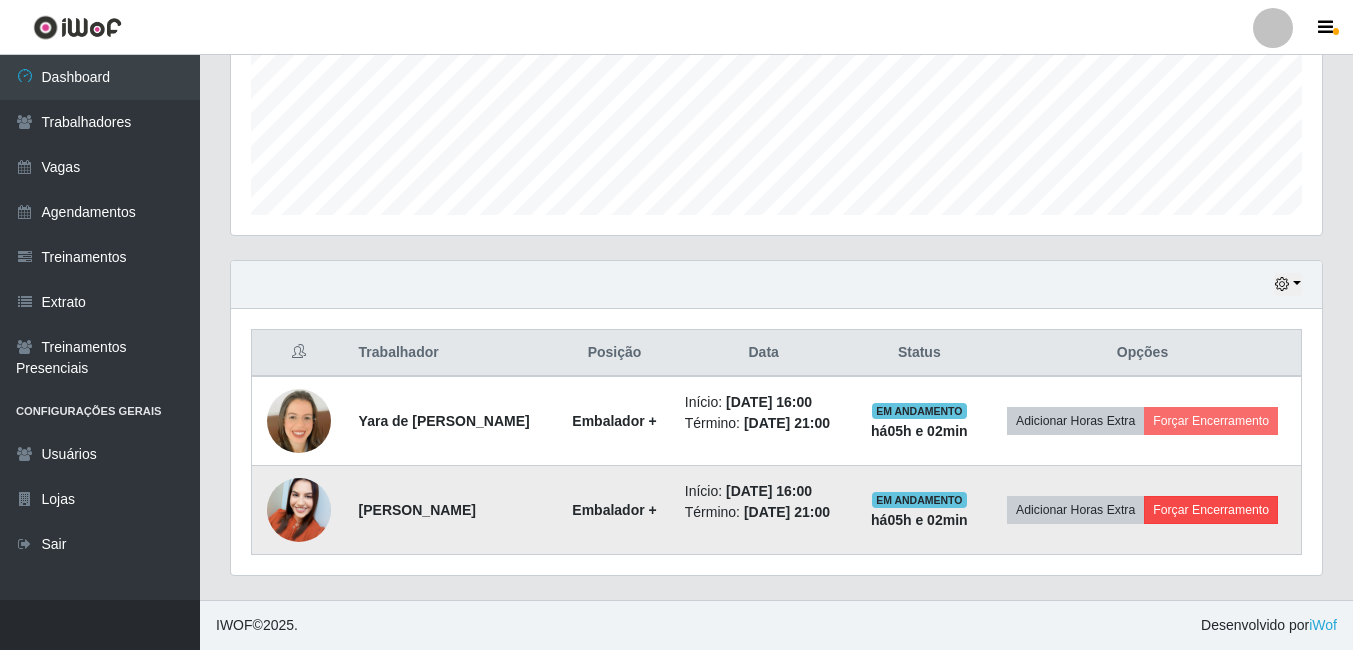 scroll, scrollTop: 999585, scrollLeft: 998919, axis: both 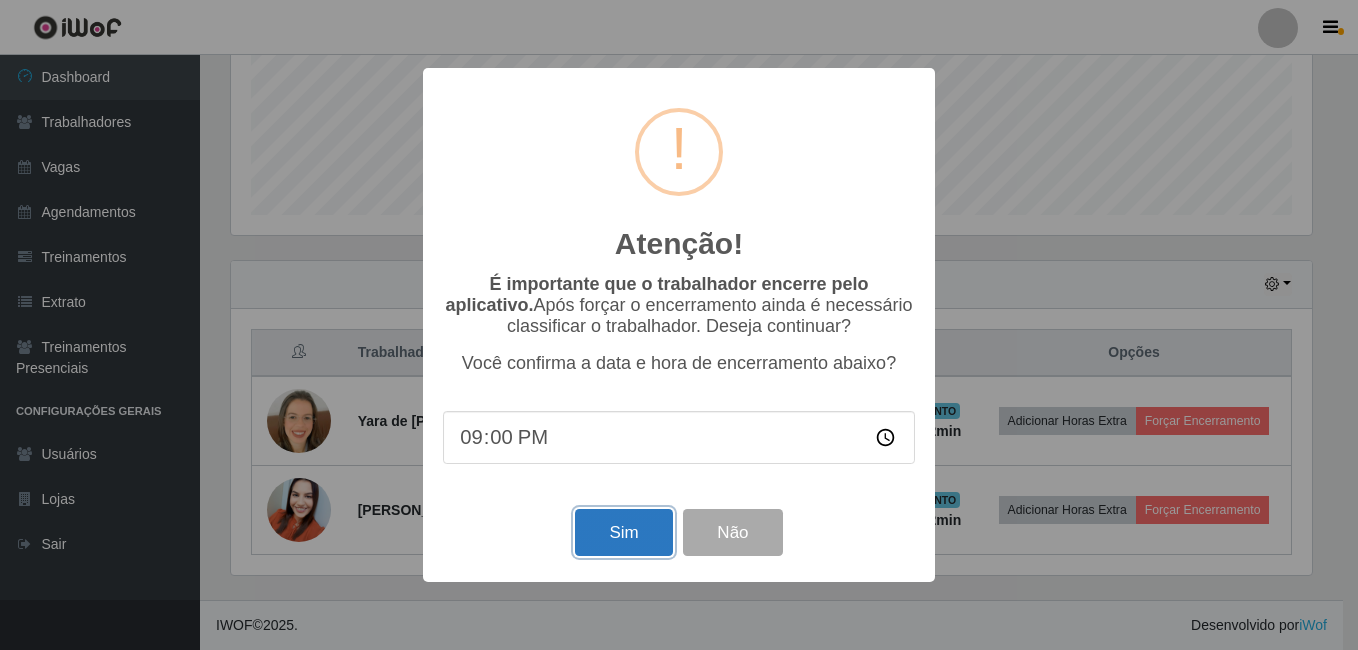 click on "Sim" at bounding box center [623, 532] 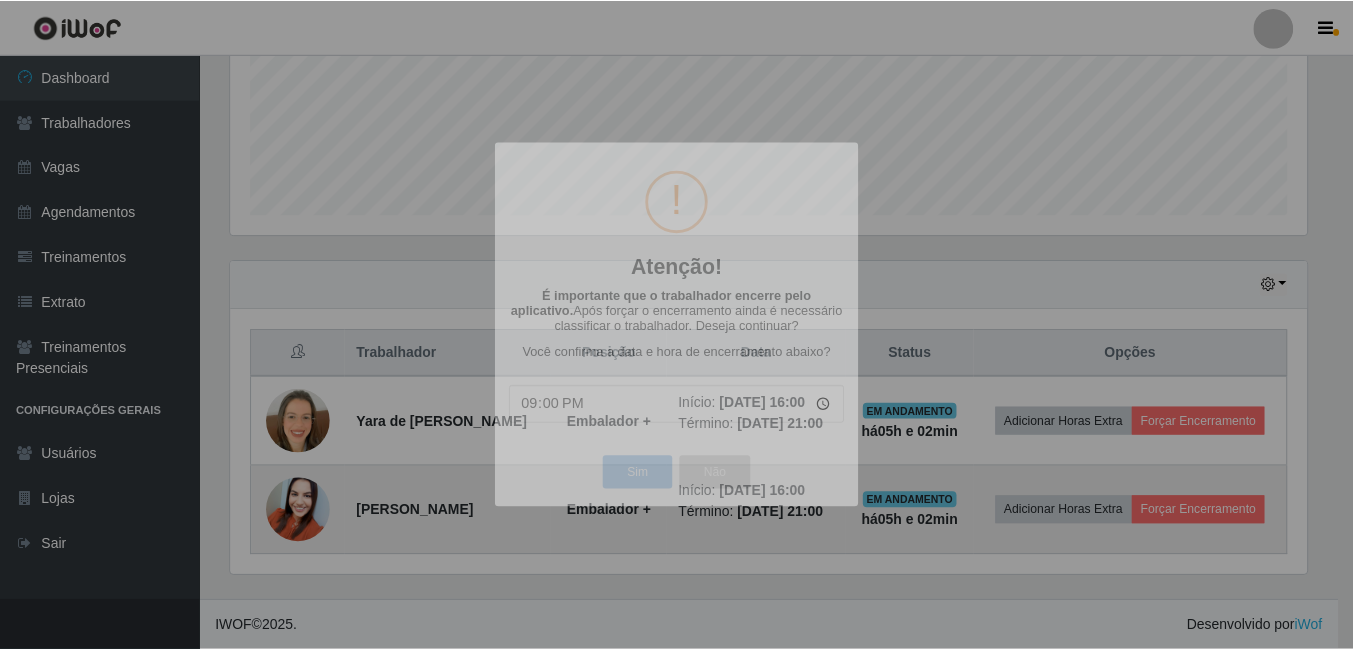 scroll, scrollTop: 999585, scrollLeft: 998909, axis: both 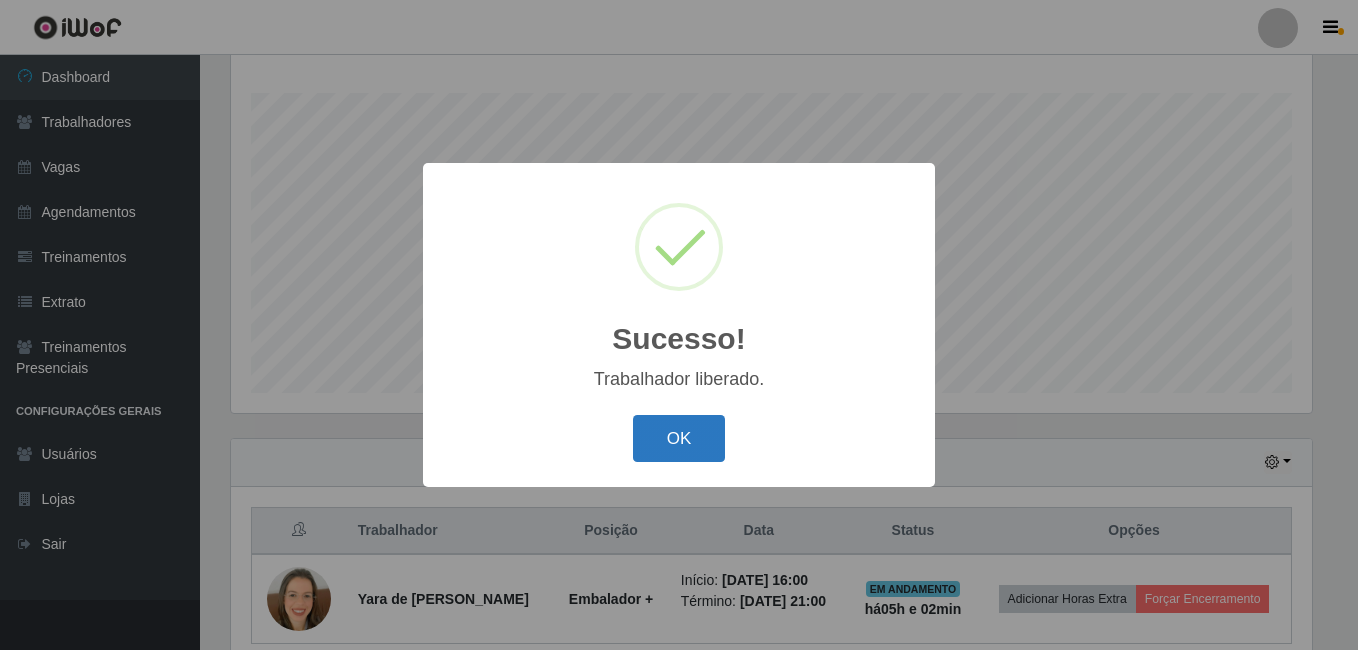 click on "OK" at bounding box center (679, 438) 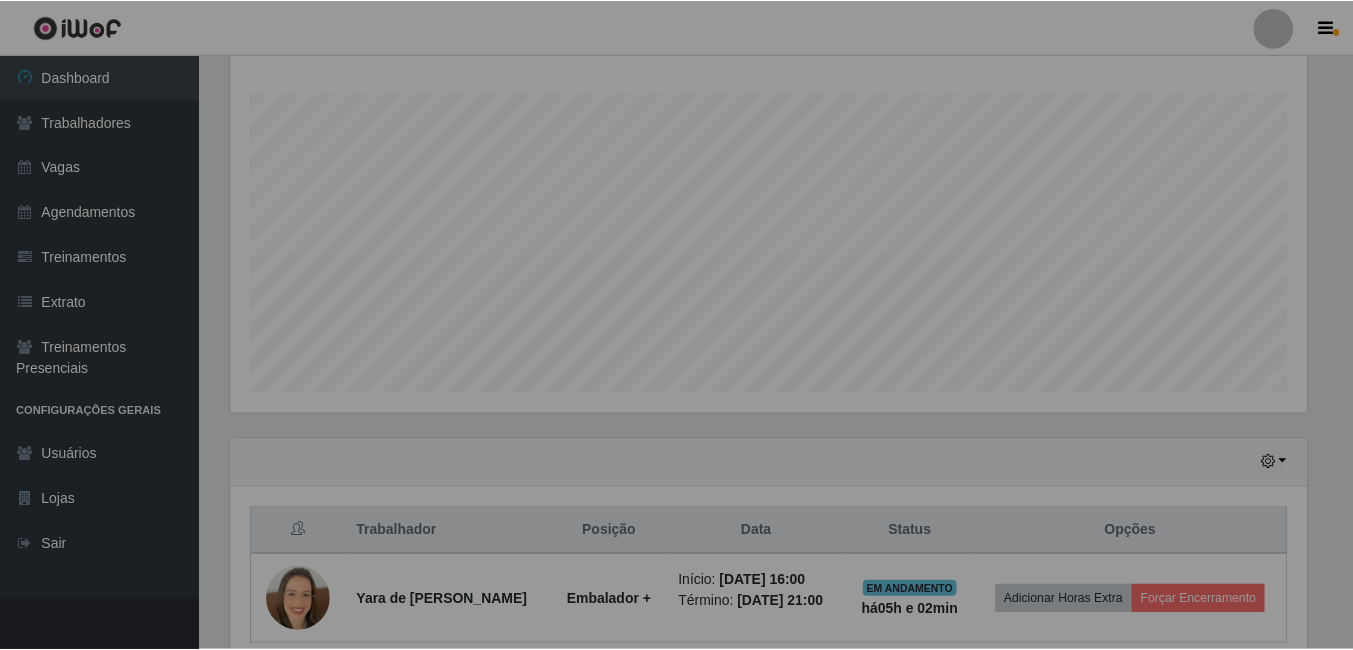 scroll, scrollTop: 999585, scrollLeft: 998909, axis: both 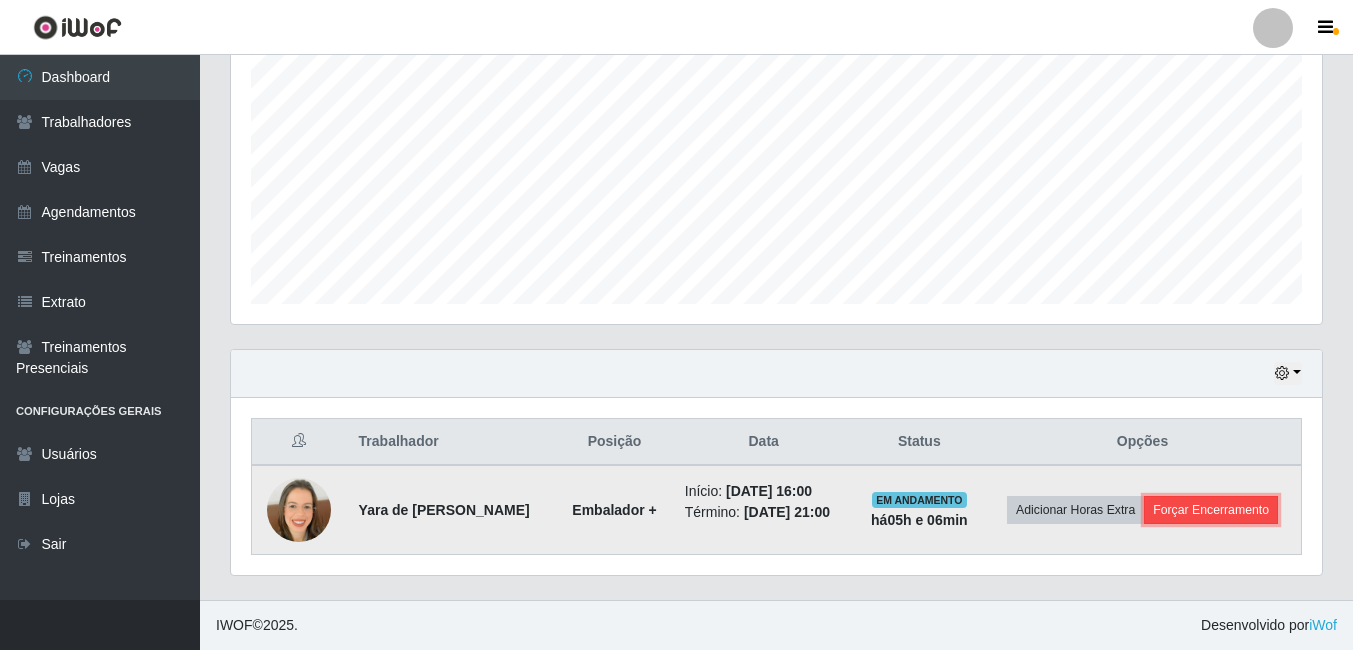 click on "Forçar Encerramento" at bounding box center (1211, 510) 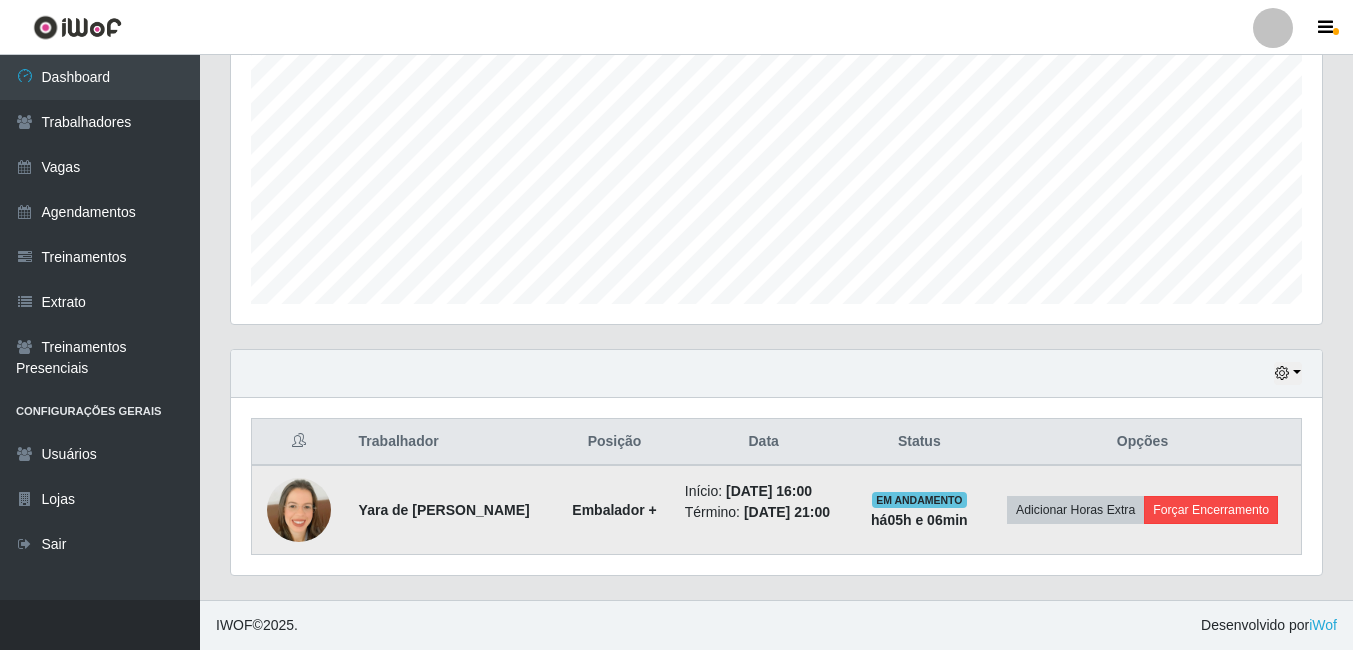 scroll, scrollTop: 999585, scrollLeft: 998919, axis: both 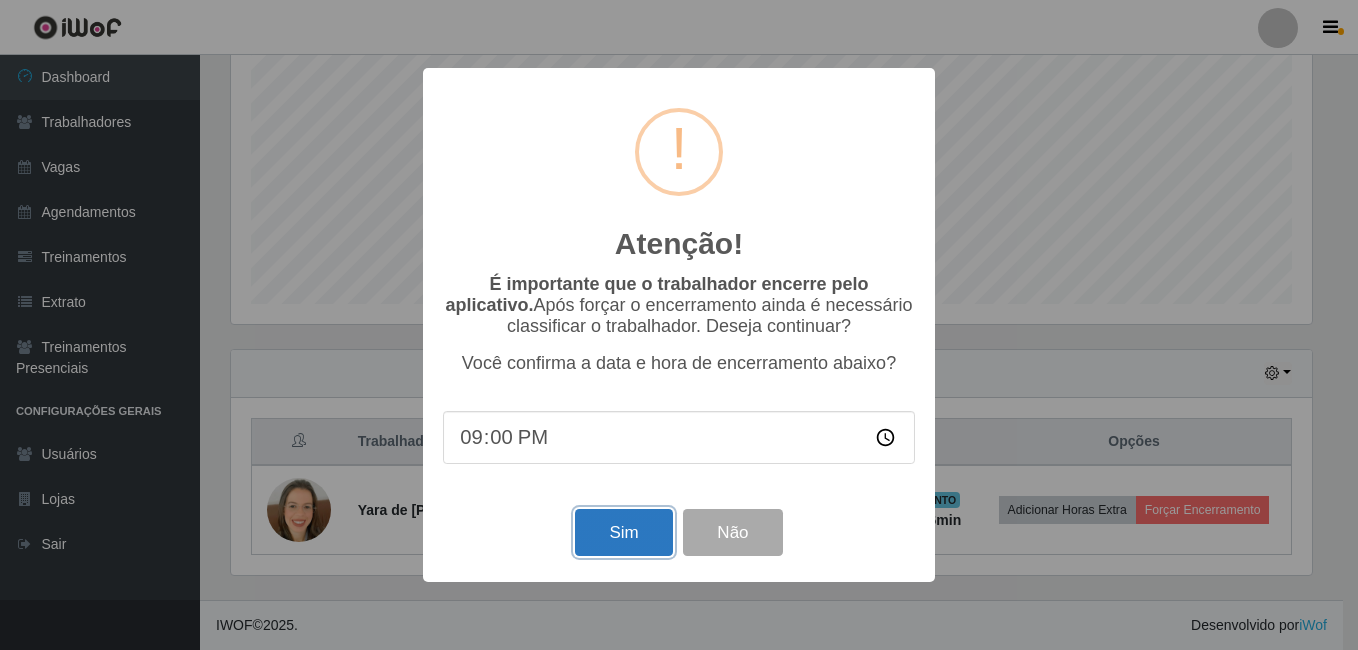 click on "Sim" at bounding box center (623, 532) 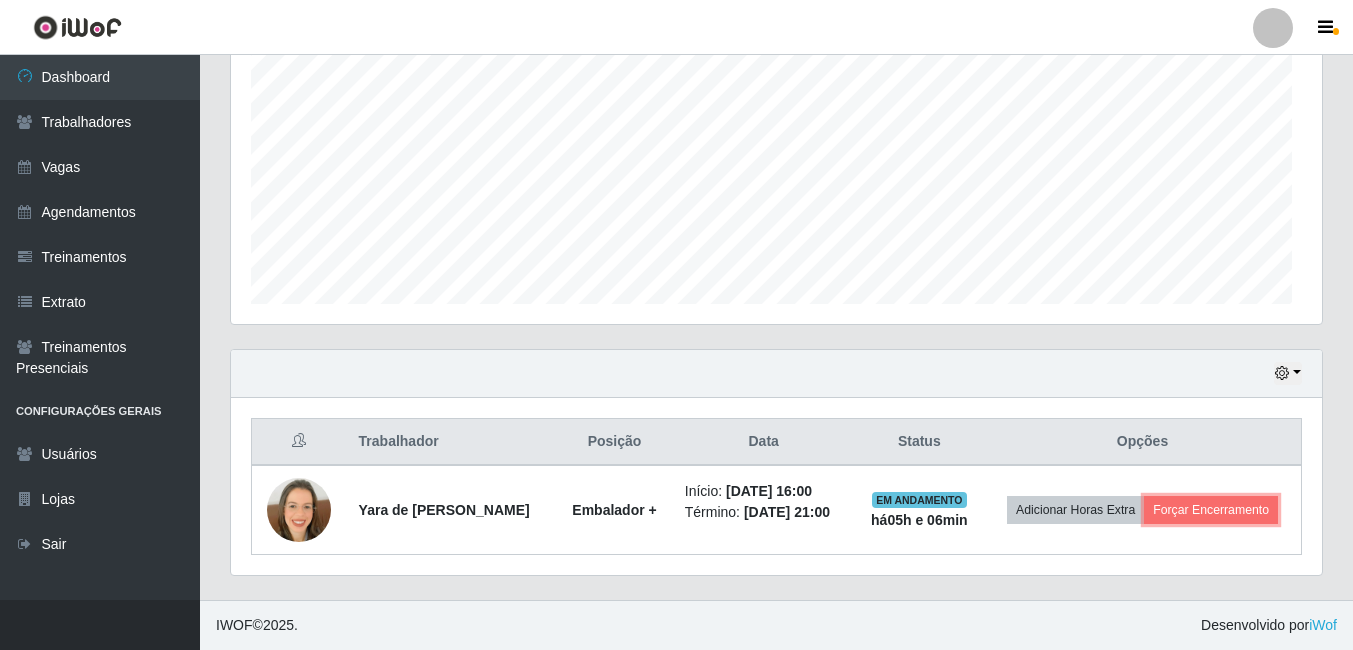 scroll, scrollTop: 999585, scrollLeft: 998909, axis: both 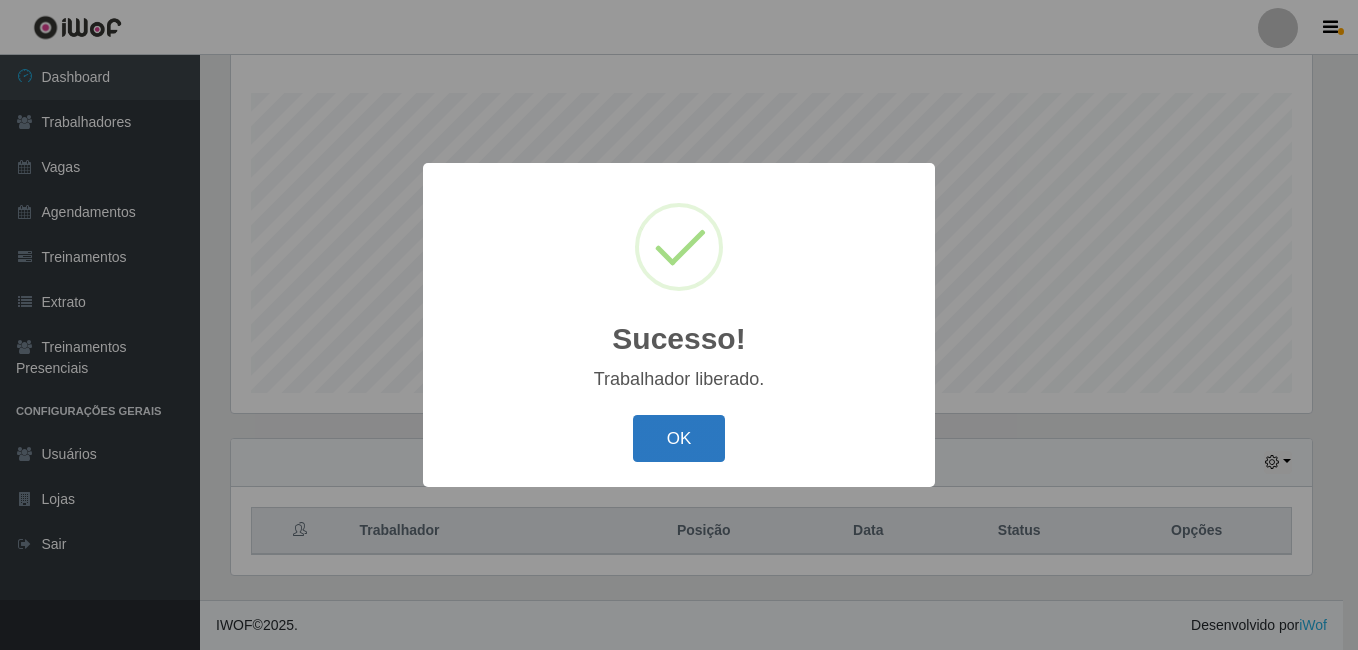 click on "OK" at bounding box center [679, 438] 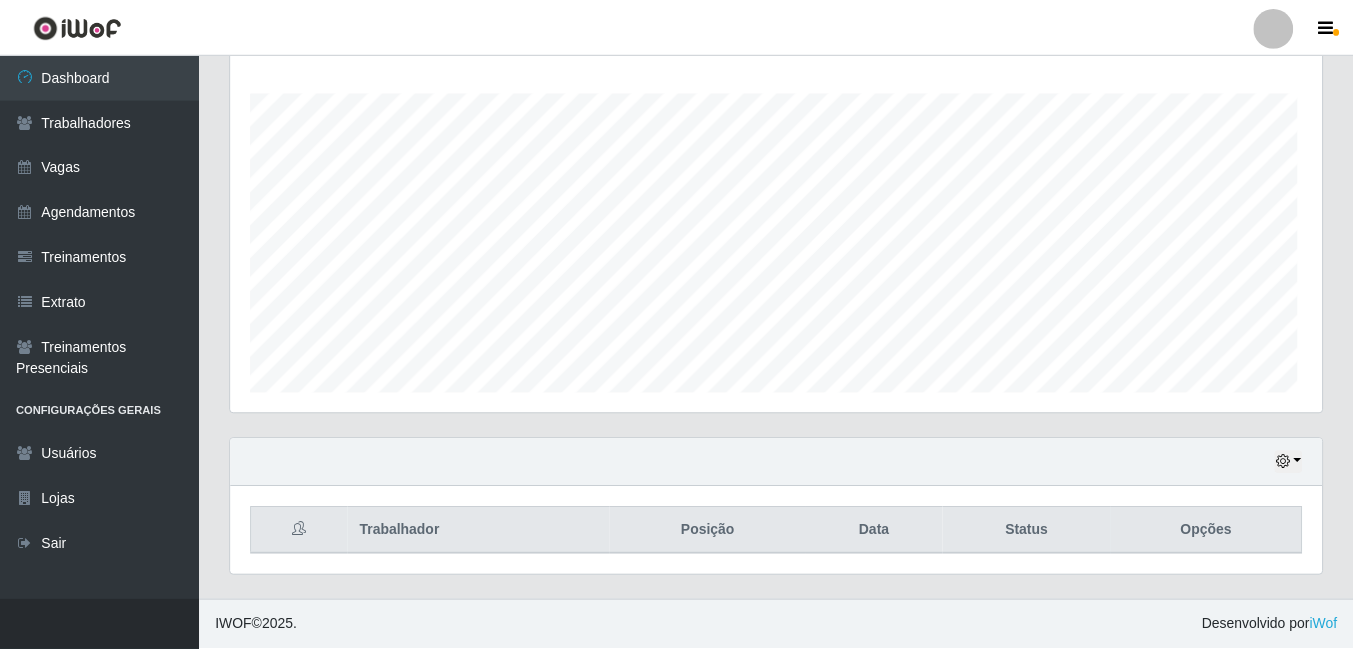 scroll, scrollTop: 999585, scrollLeft: 998909, axis: both 